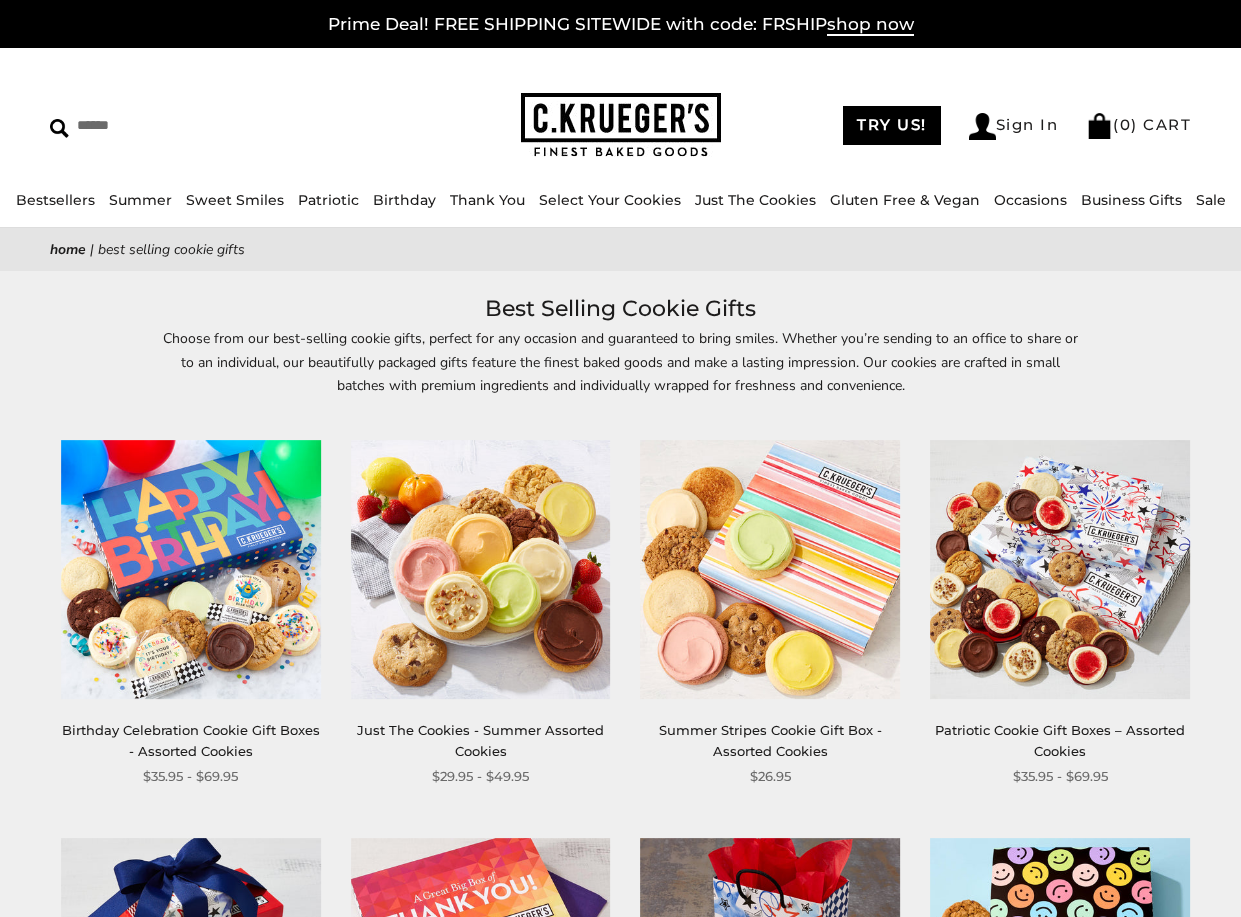 scroll, scrollTop: 0, scrollLeft: 0, axis: both 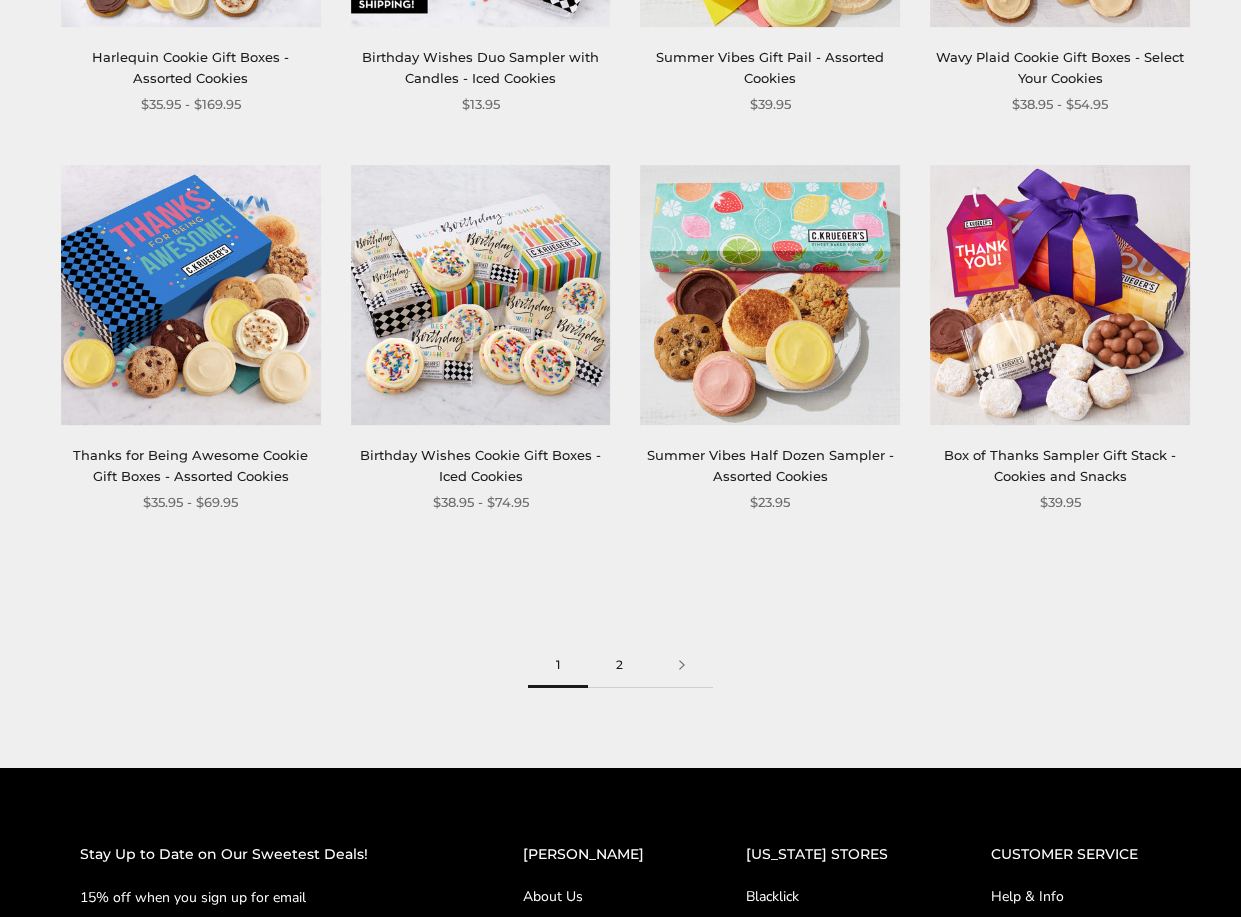 click on "2" at bounding box center (619, 665) 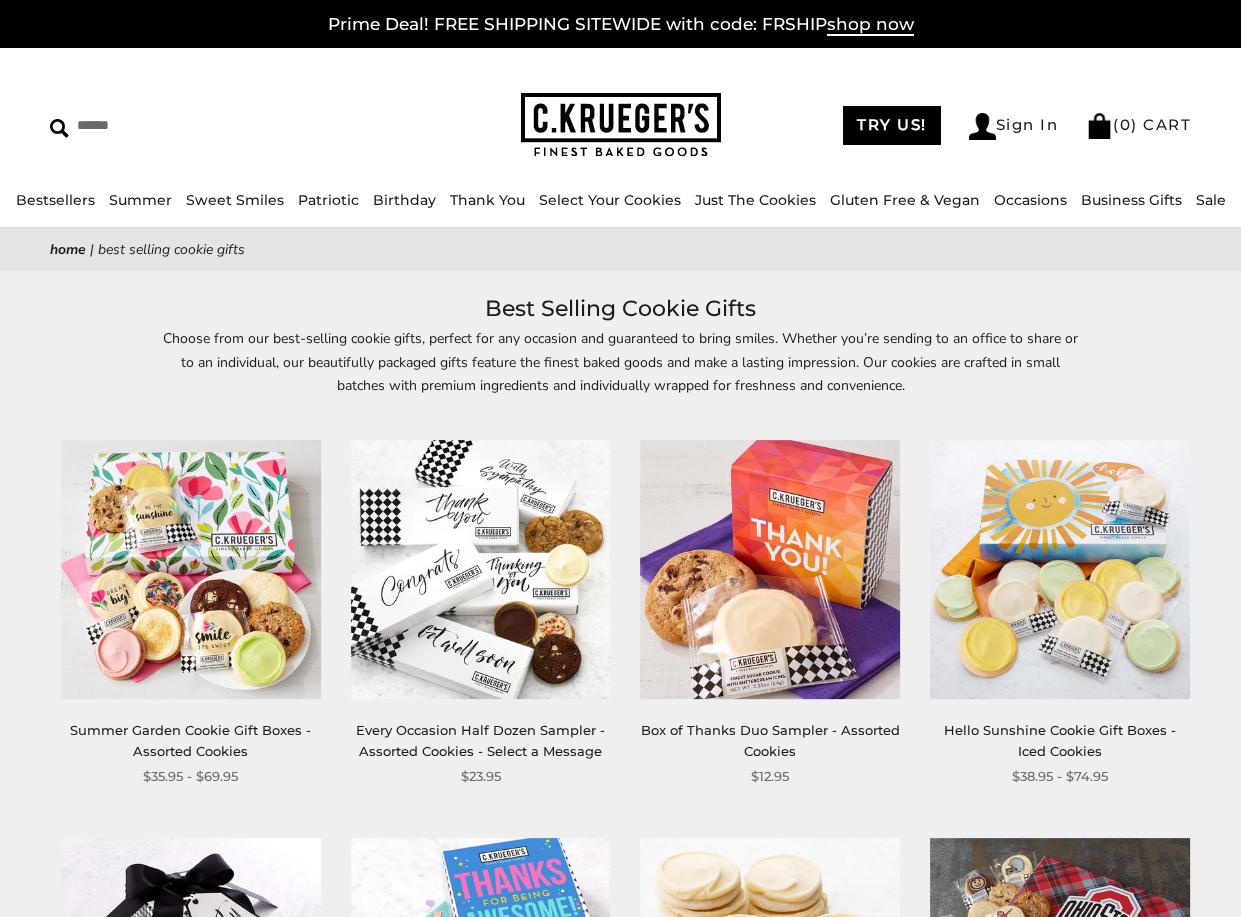 scroll, scrollTop: 0, scrollLeft: 0, axis: both 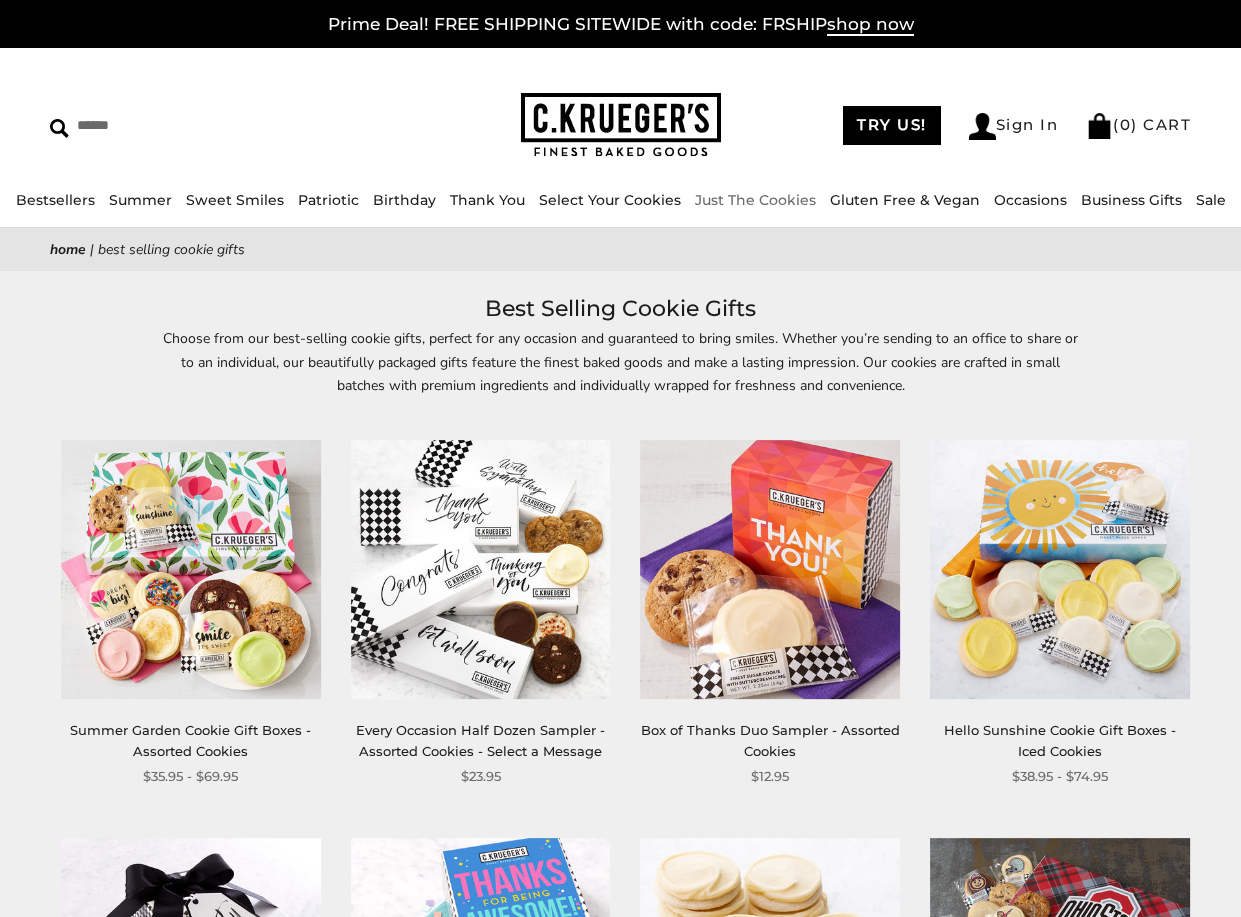 click on "Just The Cookies" at bounding box center (755, 200) 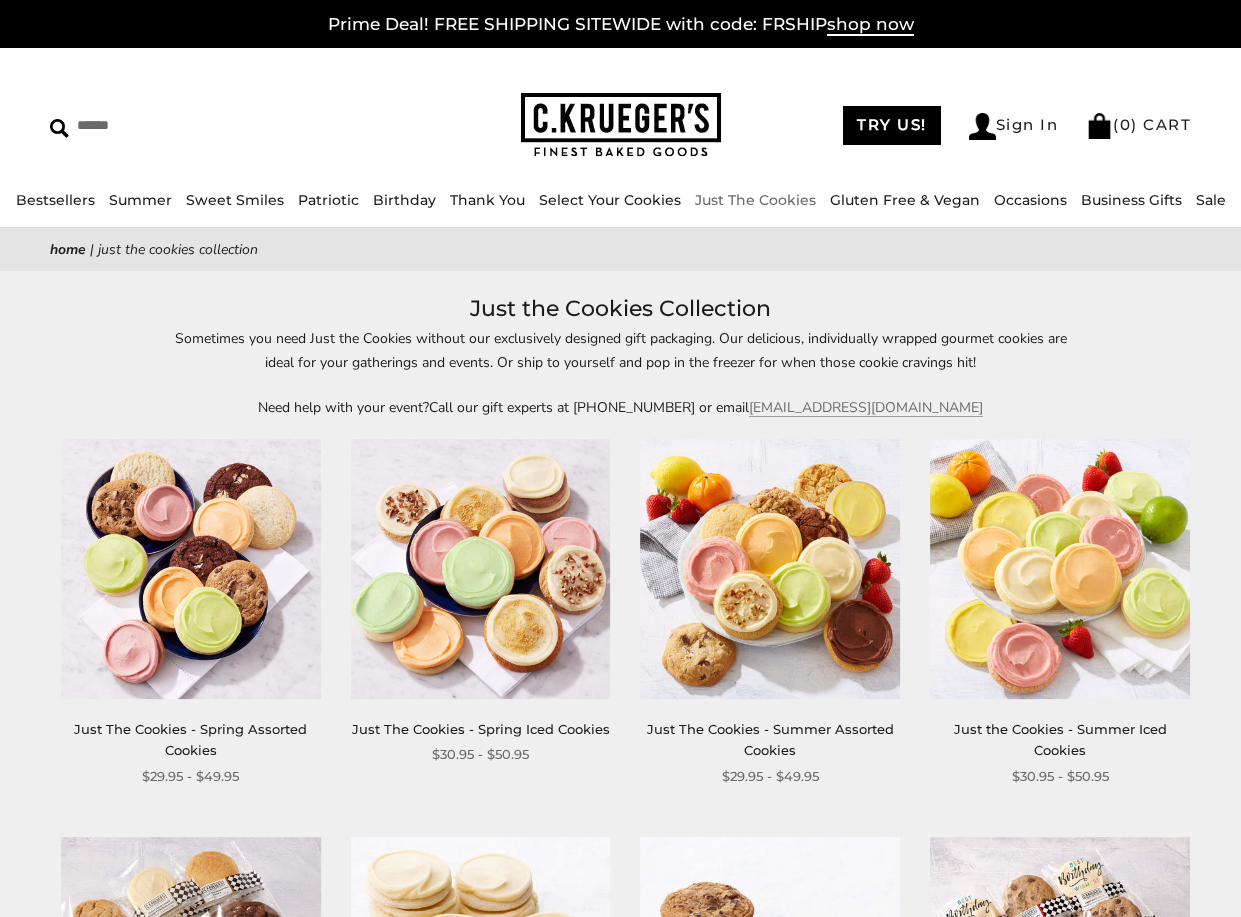 scroll, scrollTop: 0, scrollLeft: 0, axis: both 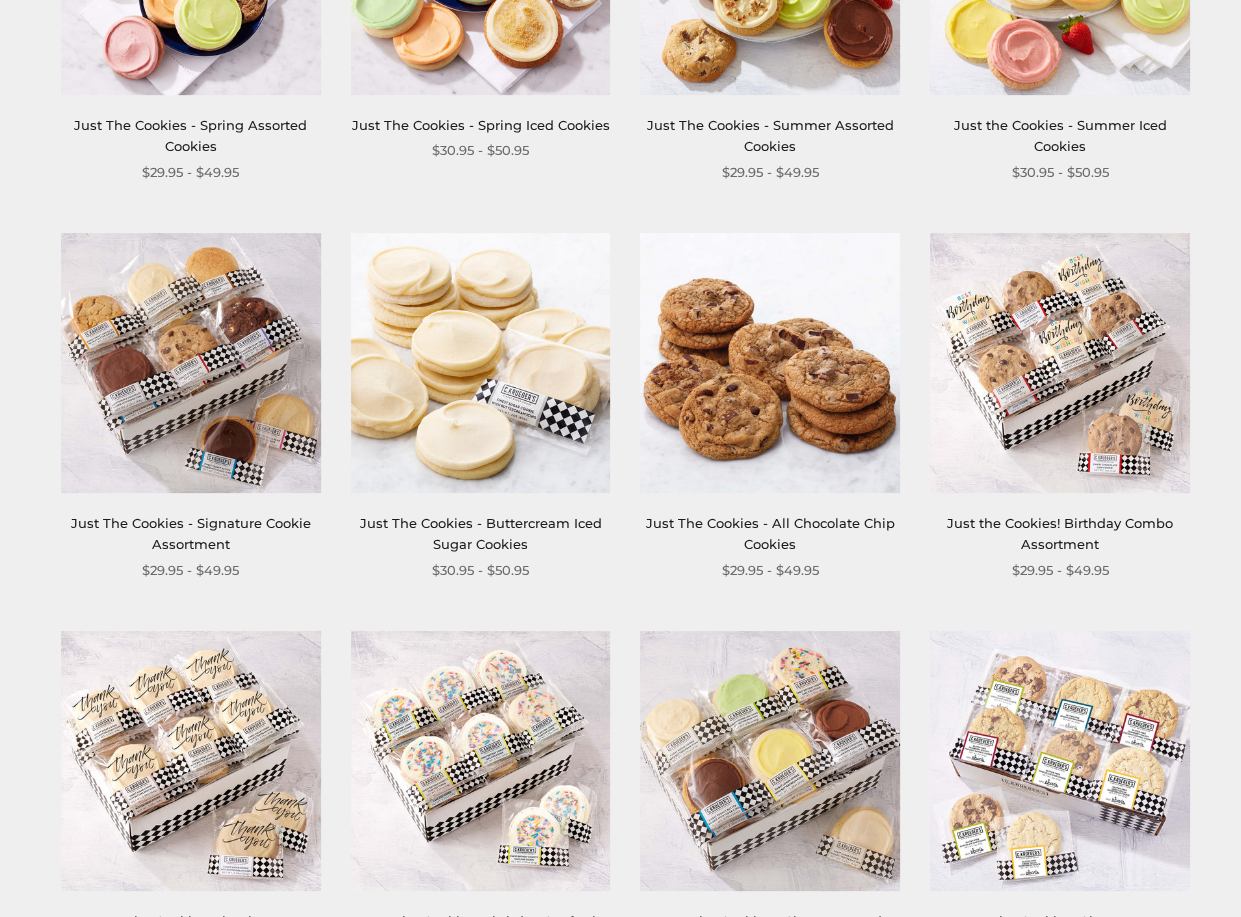 click at bounding box center (770, 363) 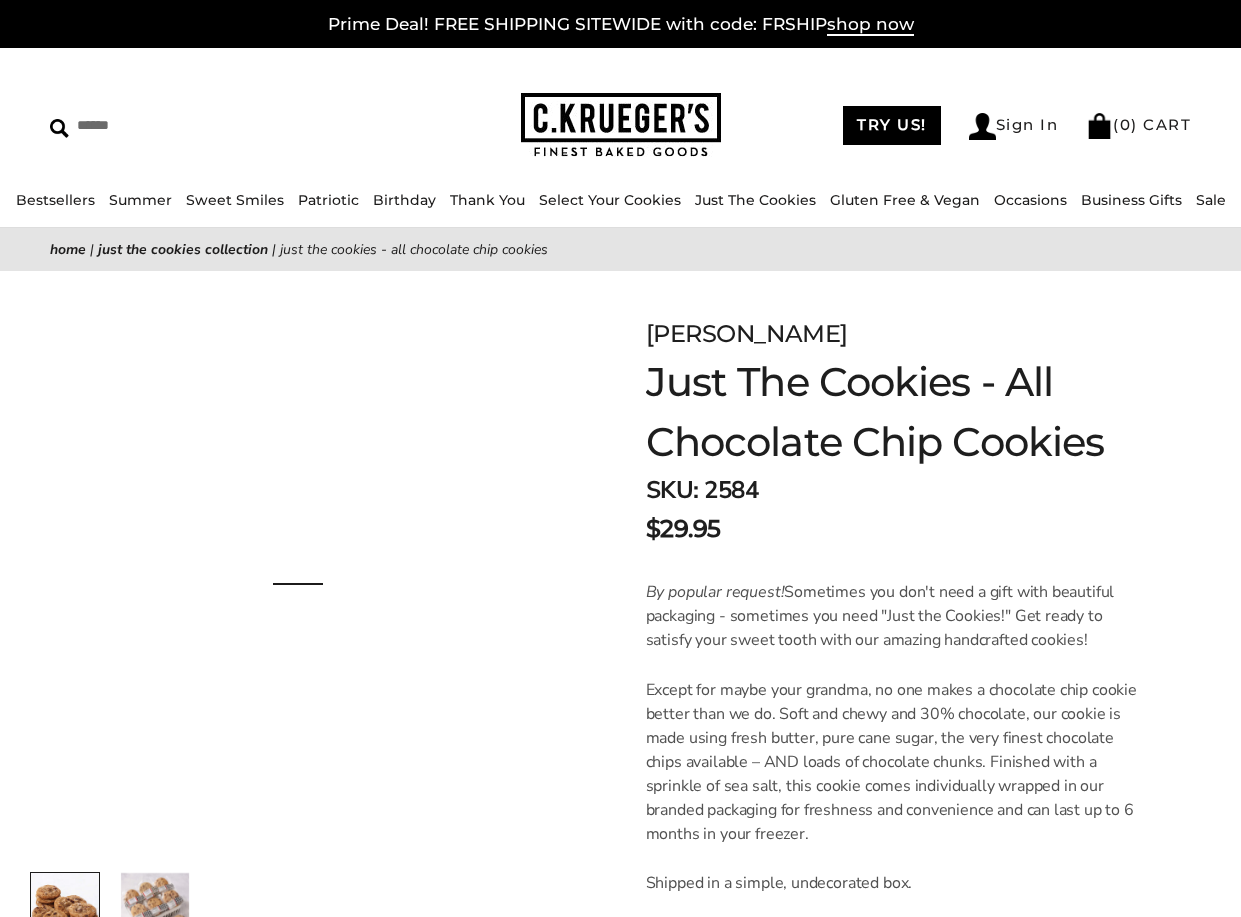 scroll, scrollTop: 0, scrollLeft: 0, axis: both 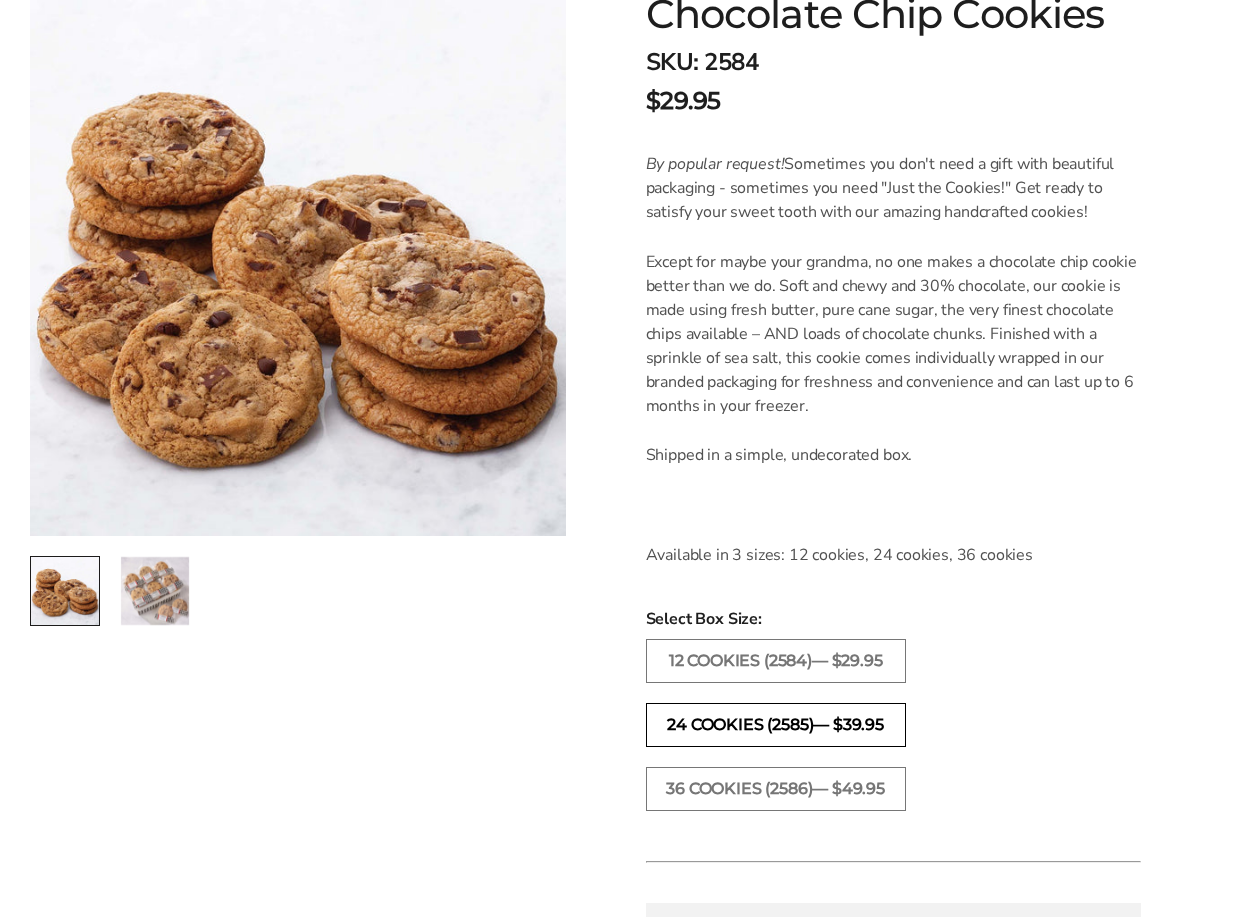 click on "24 COOKIES (2585)— $39.95" at bounding box center (776, 725) 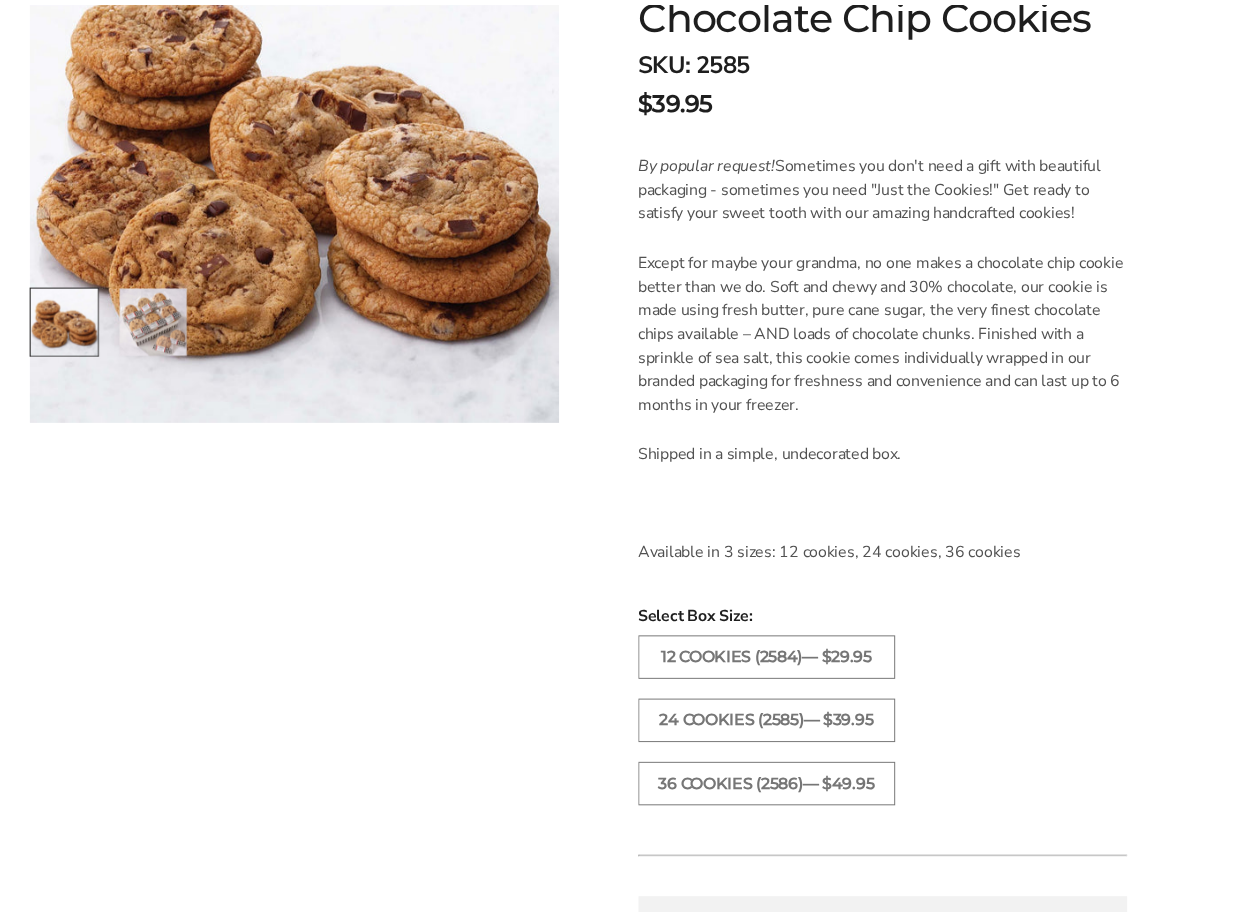 scroll, scrollTop: 428, scrollLeft: 0, axis: vertical 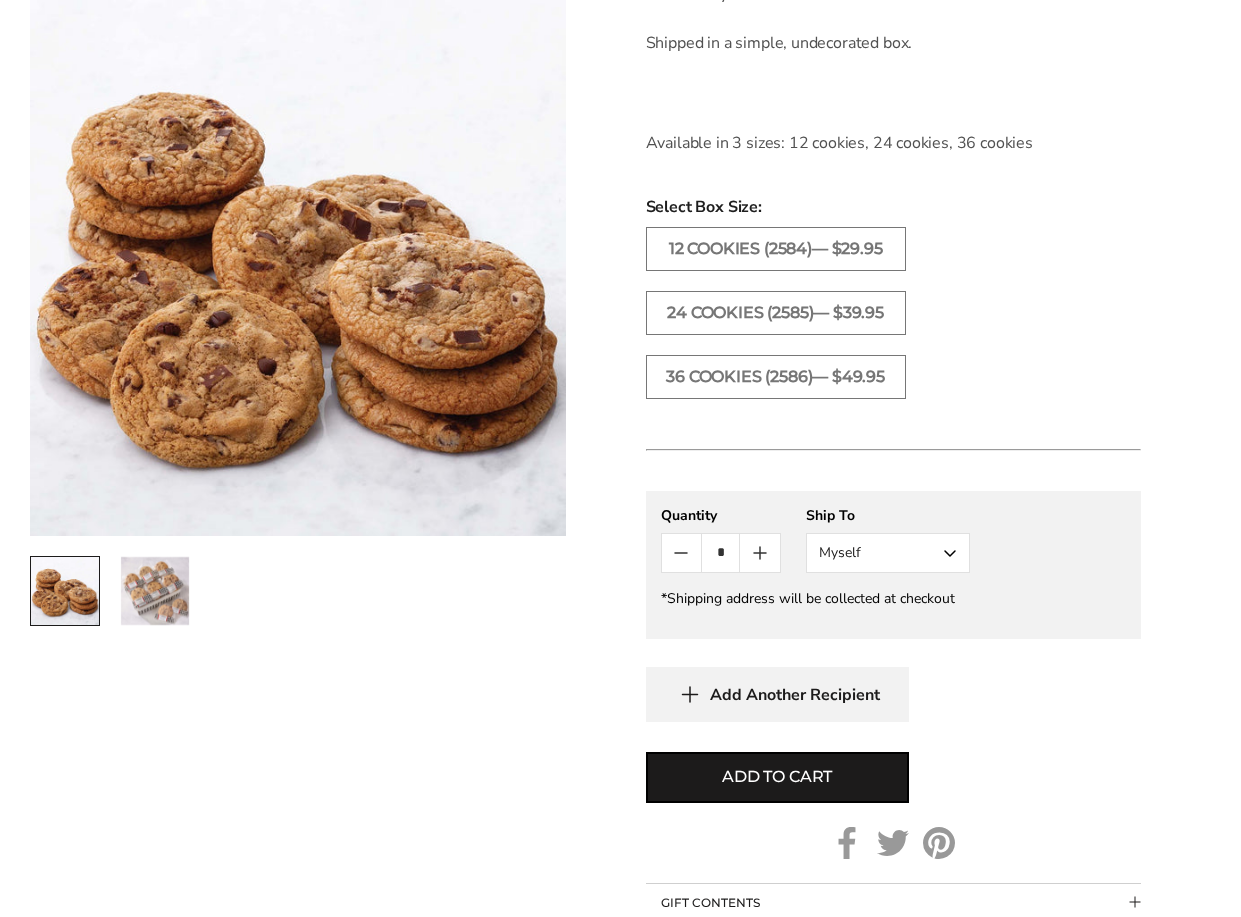 click on "Myself" at bounding box center (888, 553) 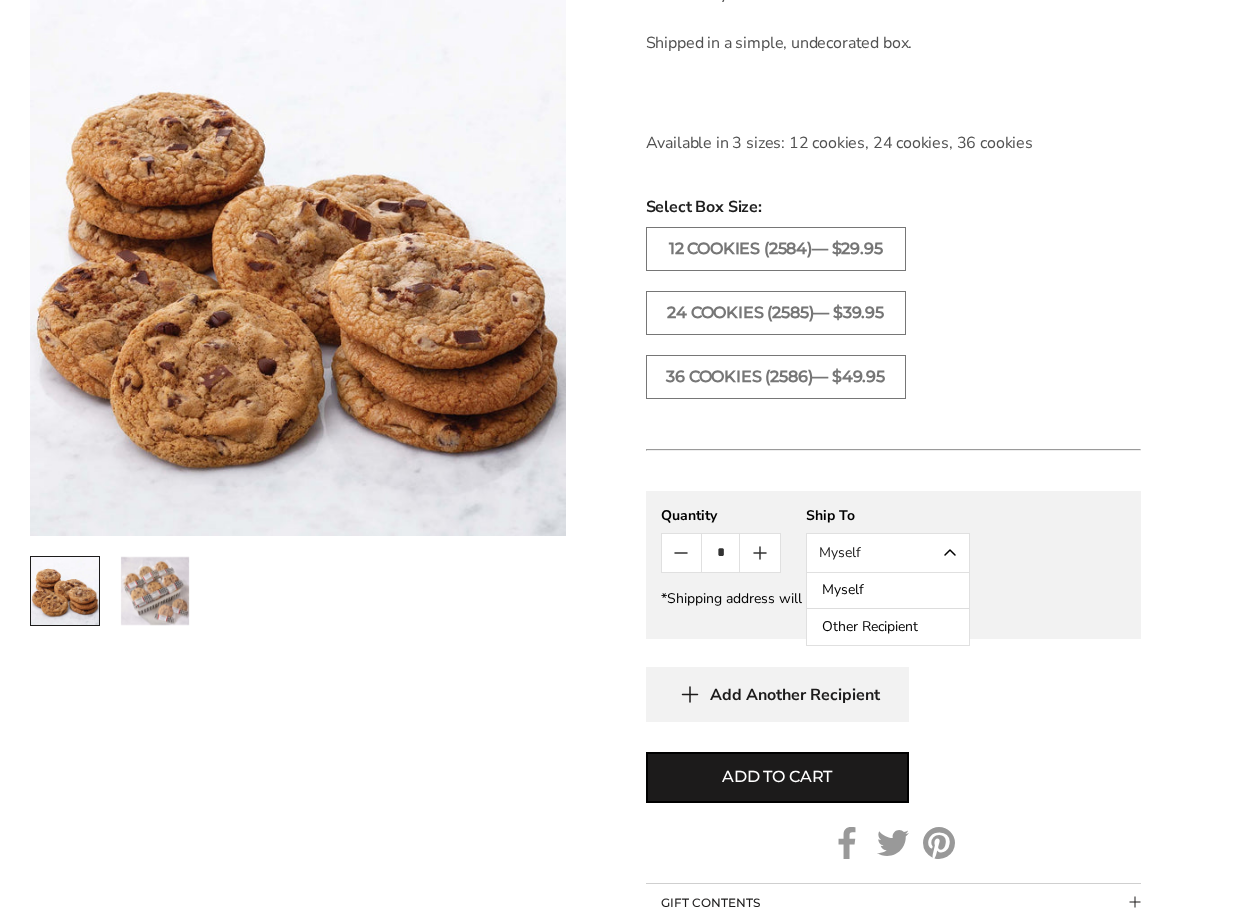click on "Other Recipient" at bounding box center (888, 627) 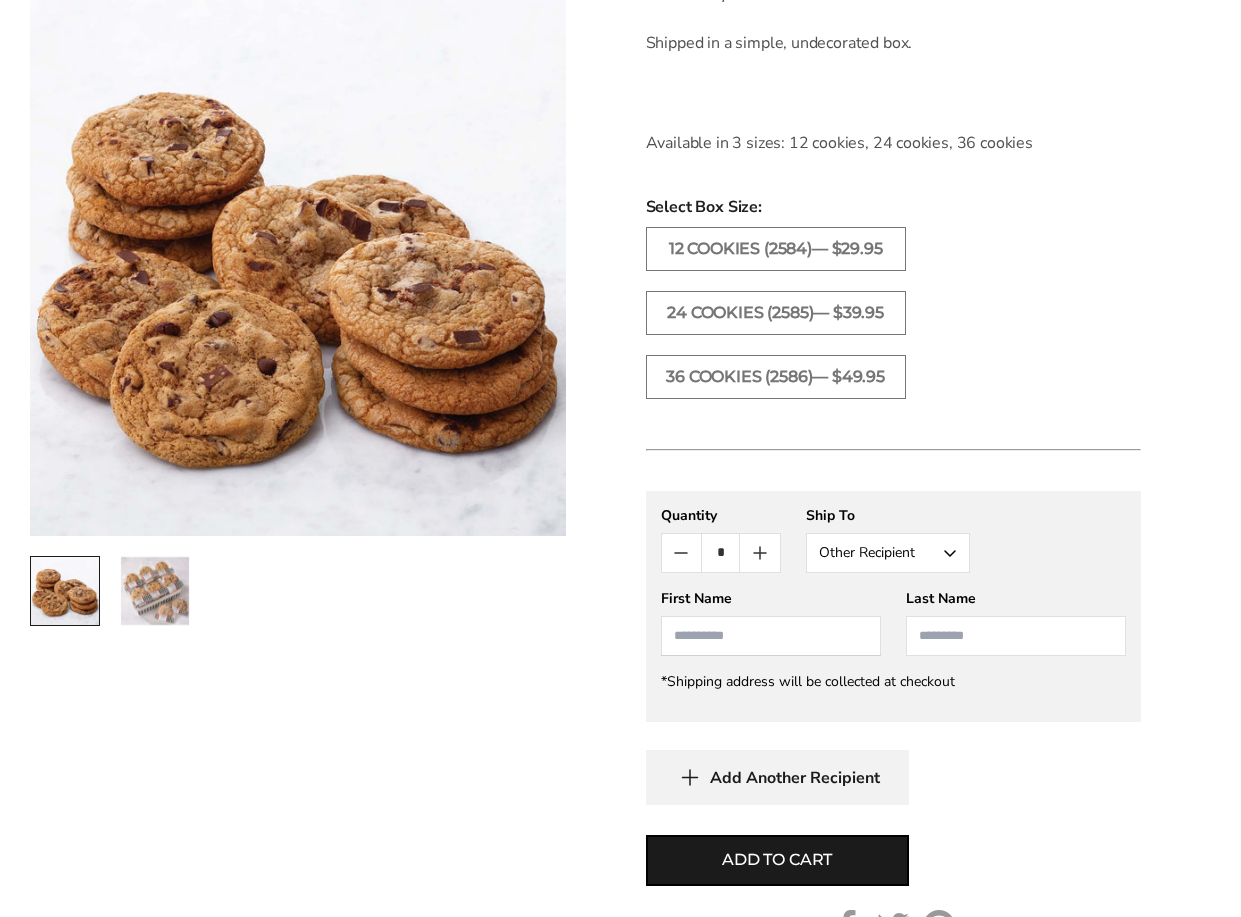 click at bounding box center (771, 636) 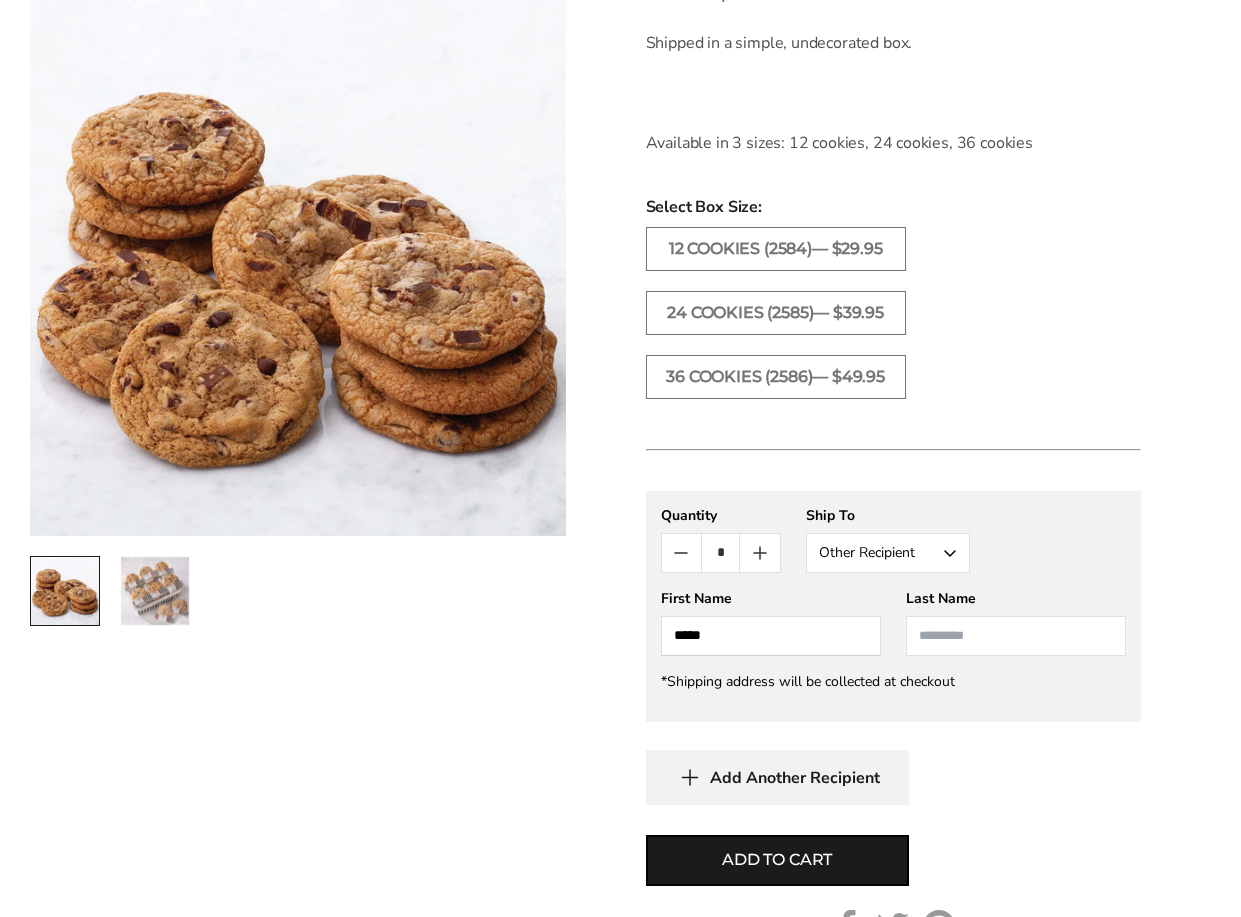 type on "*****" 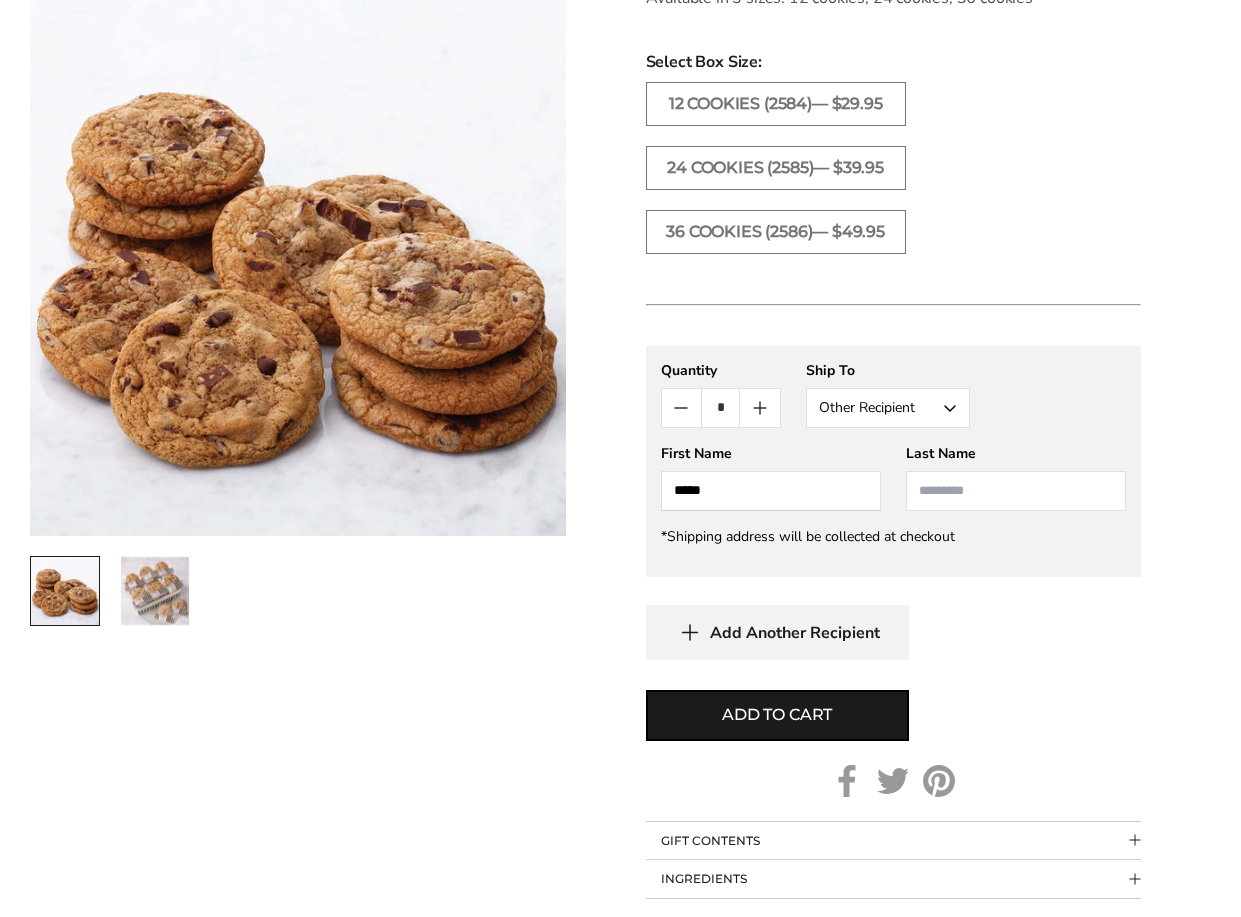 scroll, scrollTop: 980, scrollLeft: 0, axis: vertical 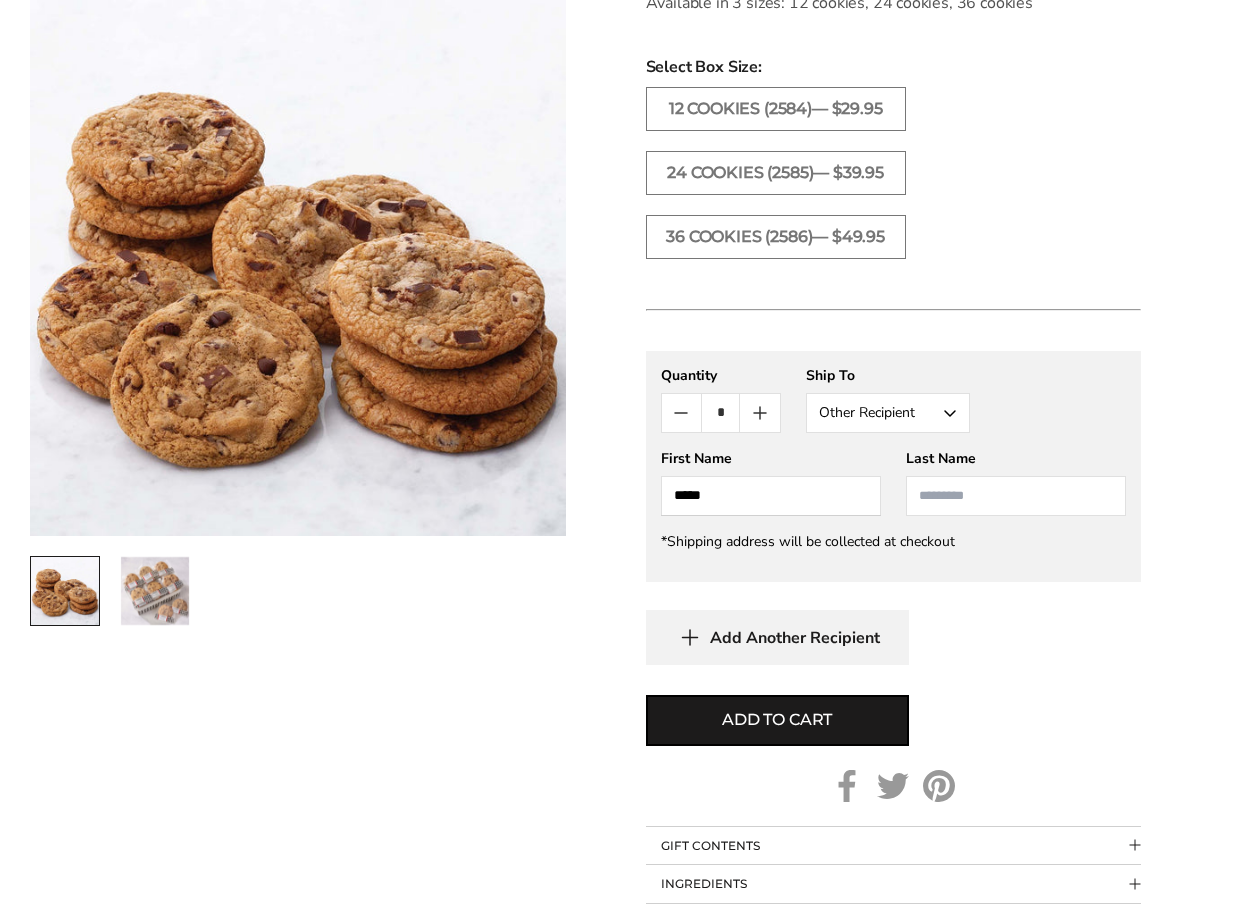 click at bounding box center [1016, 496] 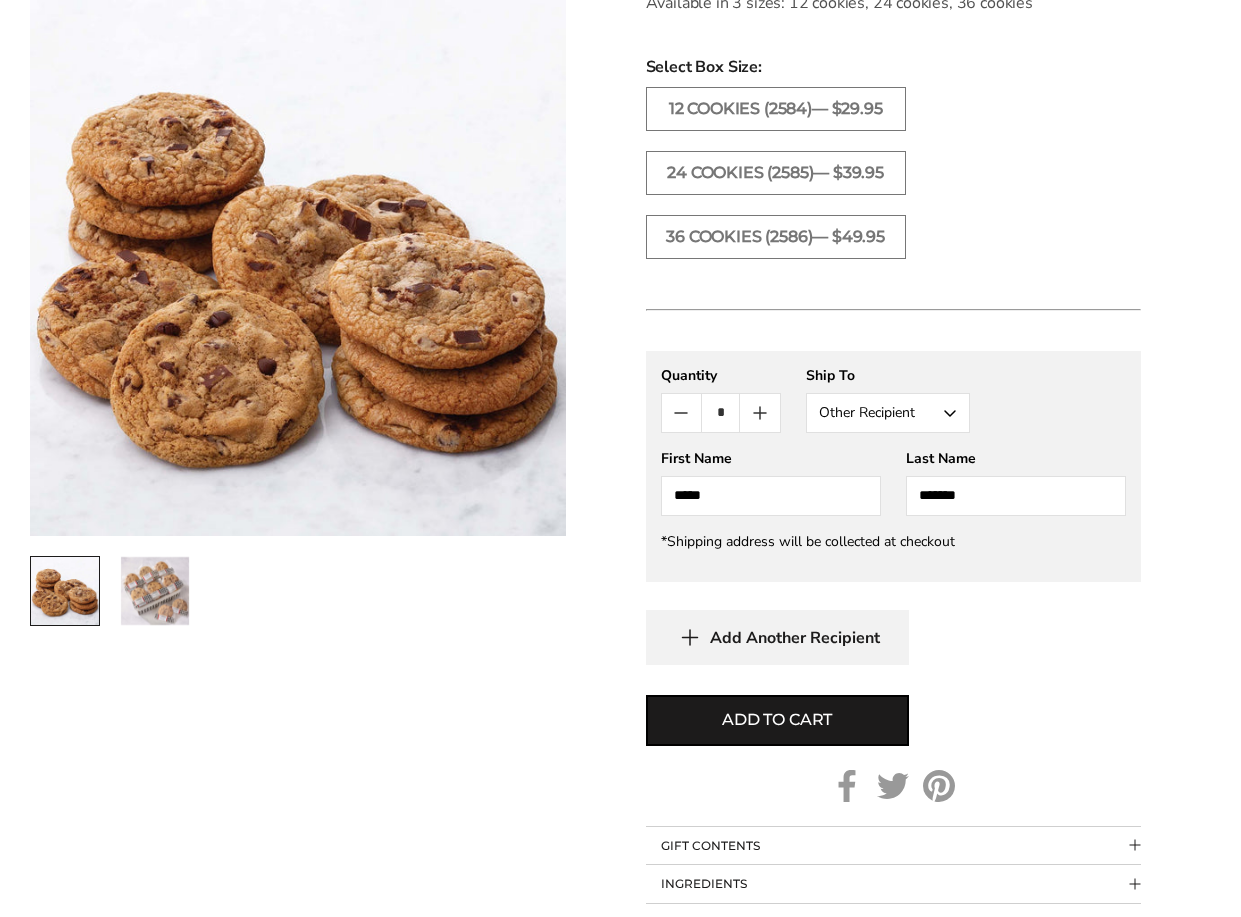 click on "*******" at bounding box center (1016, 496) 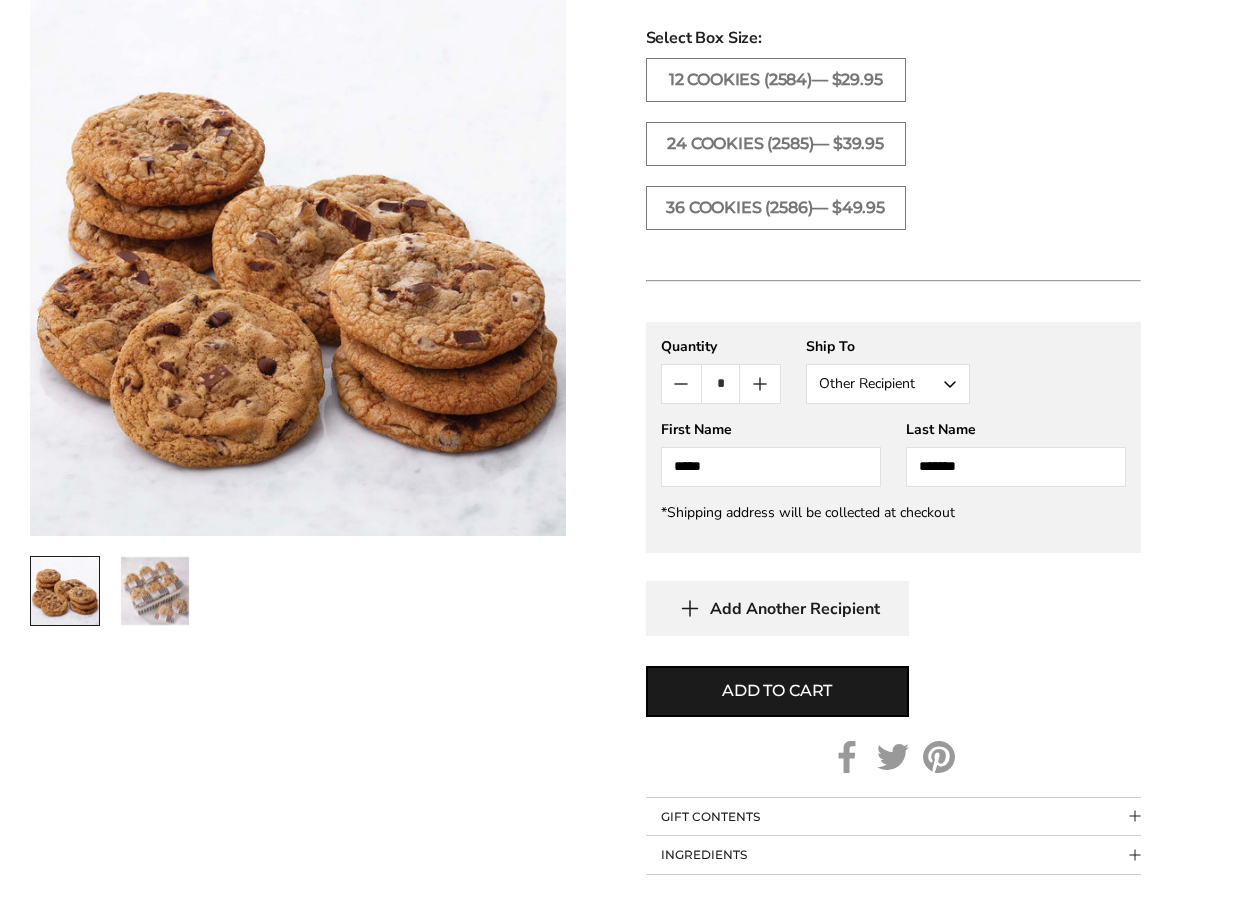 scroll, scrollTop: 1017, scrollLeft: 0, axis: vertical 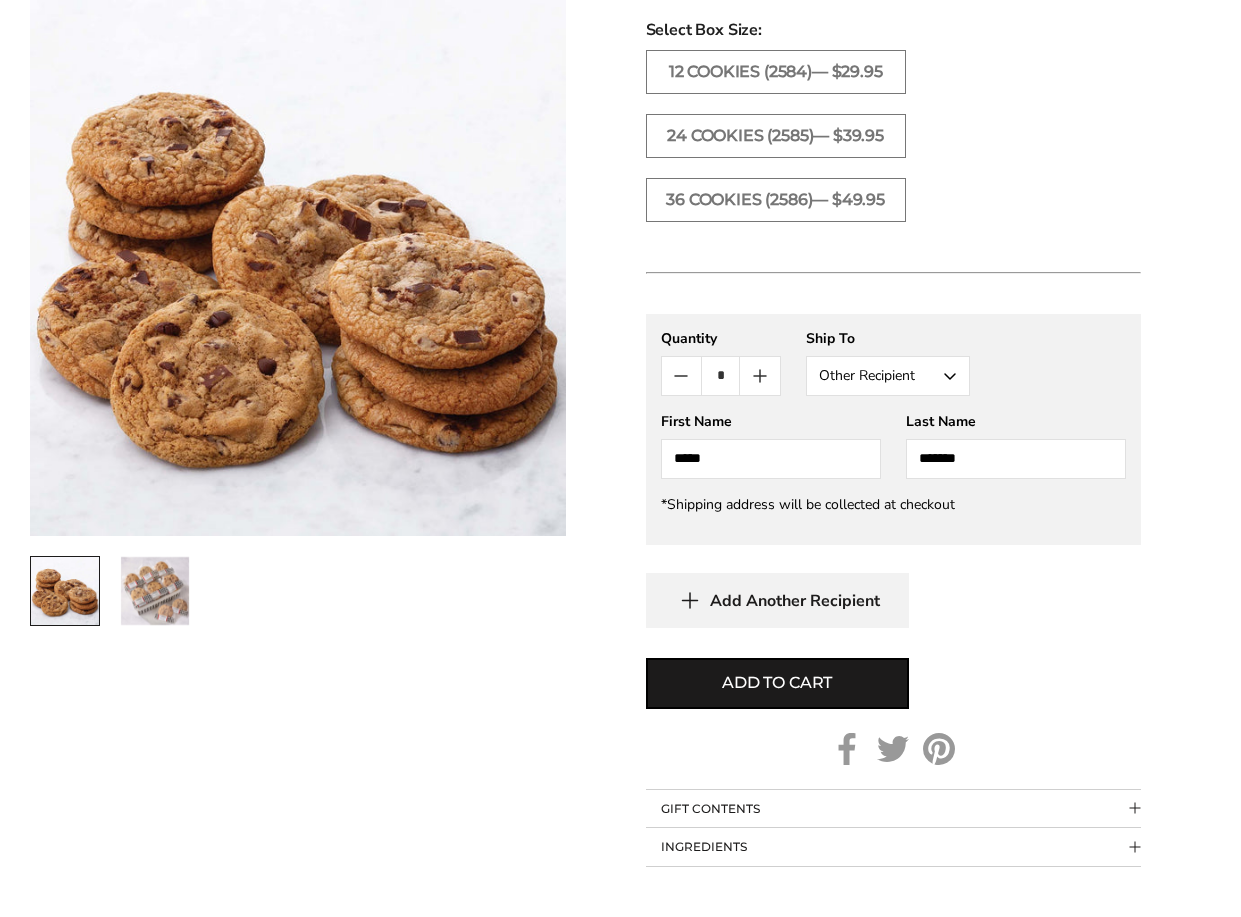 click on "*******" at bounding box center [1016, 459] 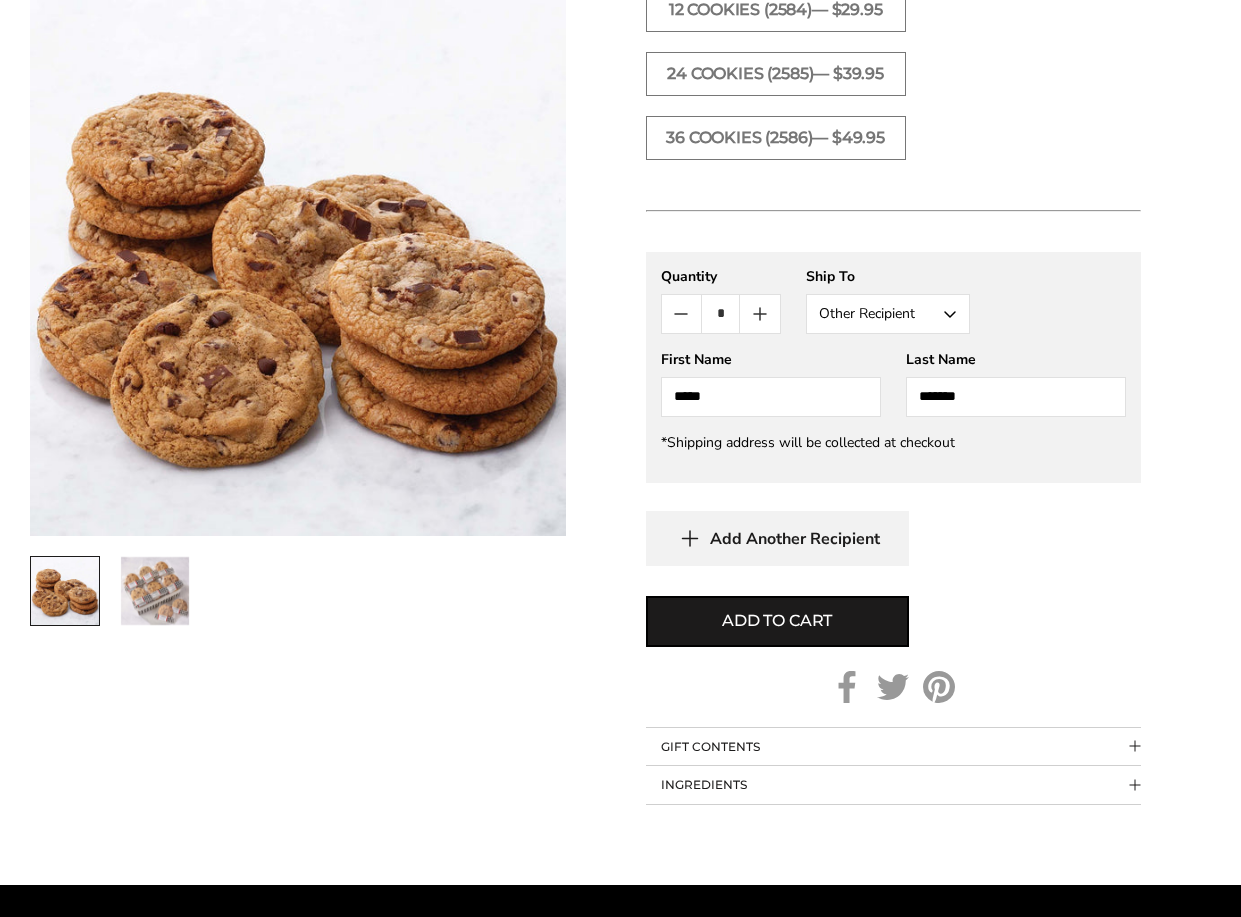 scroll, scrollTop: 1117, scrollLeft: 0, axis: vertical 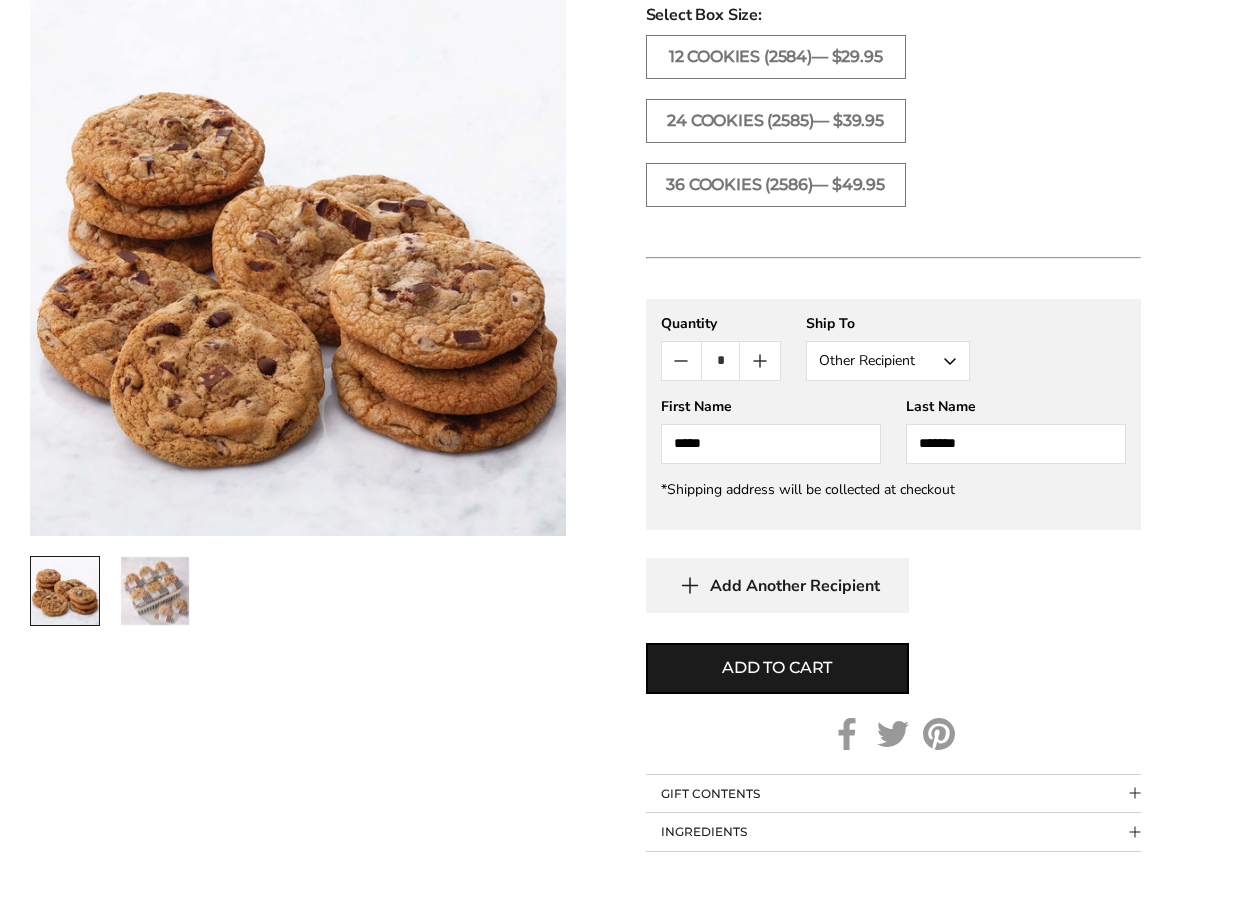 type on "*******" 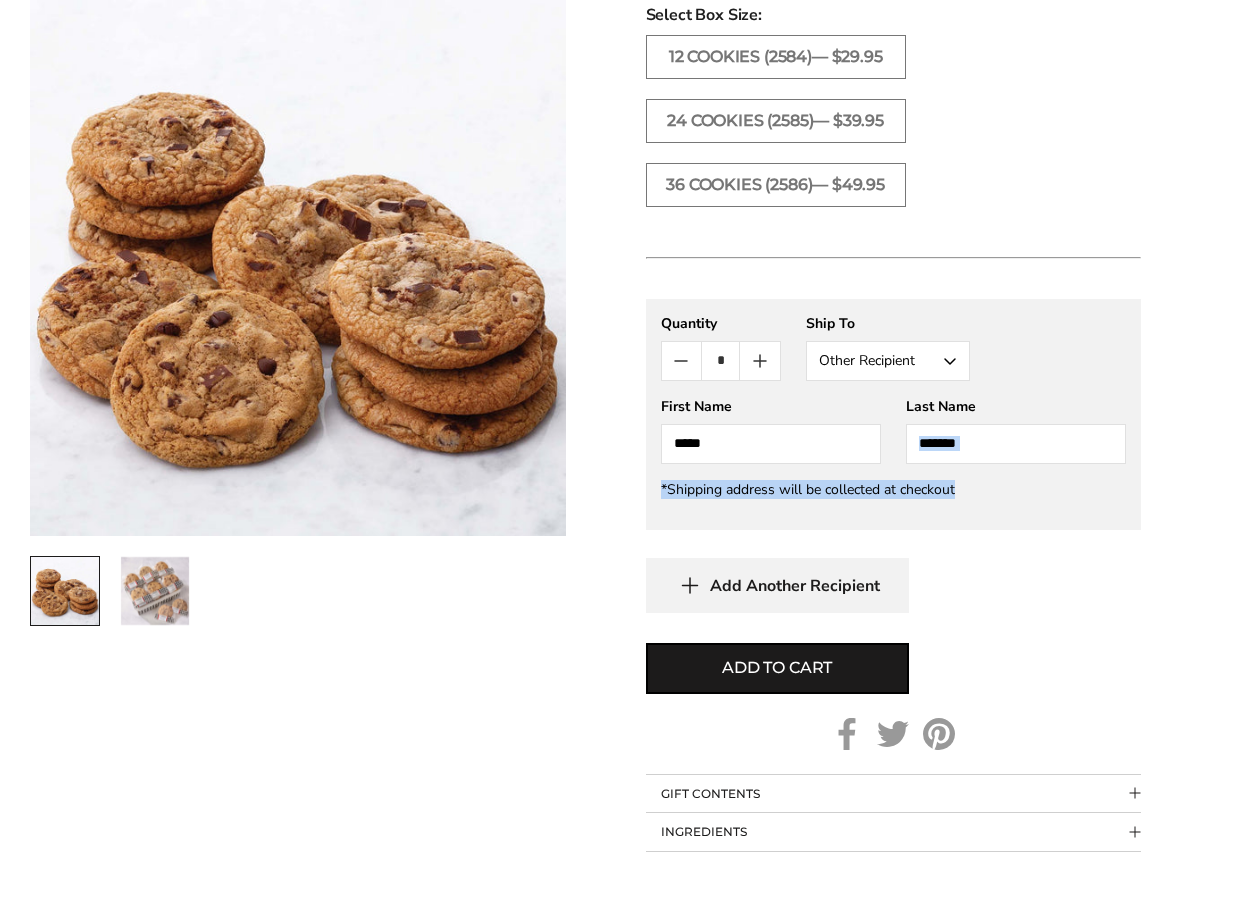 drag, startPoint x: 1240, startPoint y: 429, endPoint x: 1240, endPoint y: 492, distance: 63 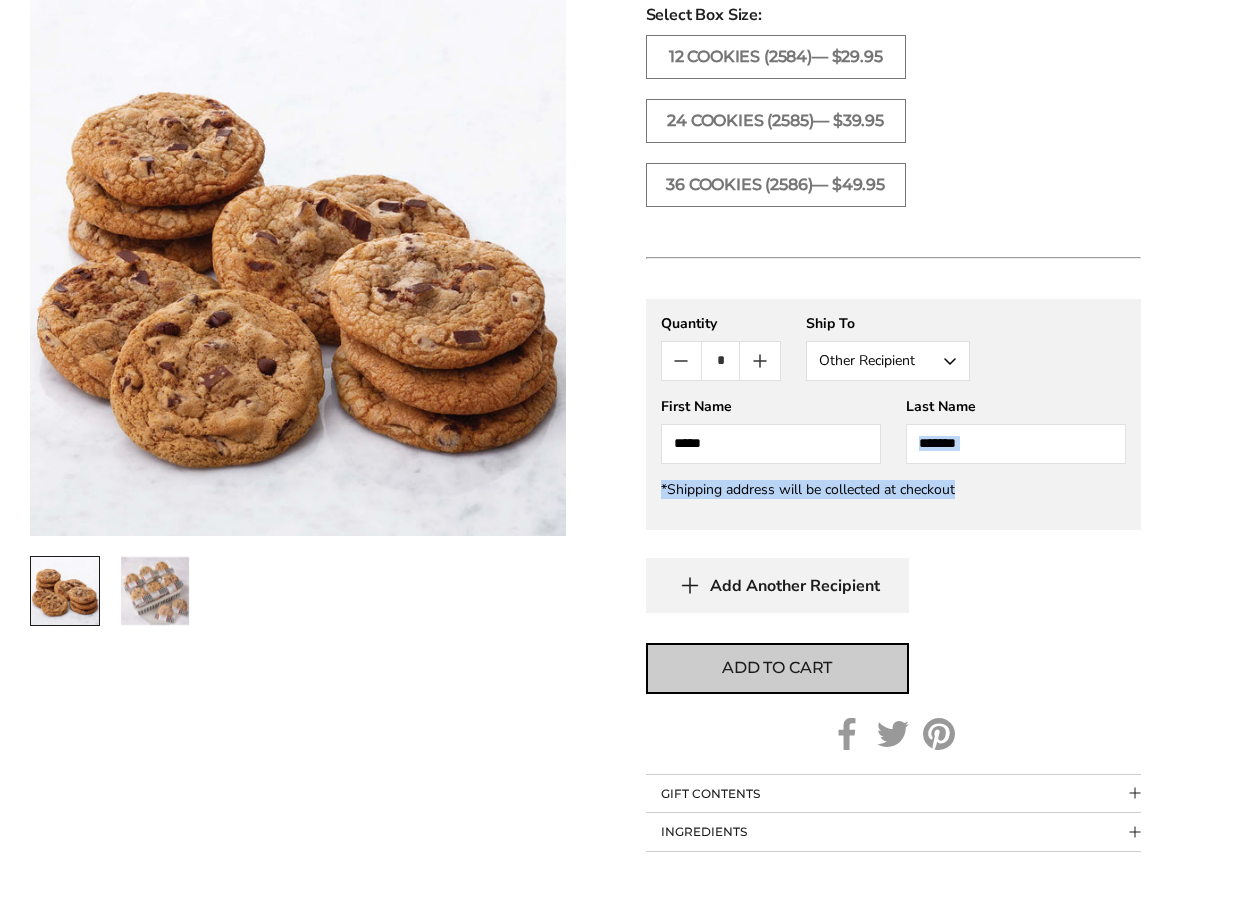 click on "Add to cart" at bounding box center (777, 668) 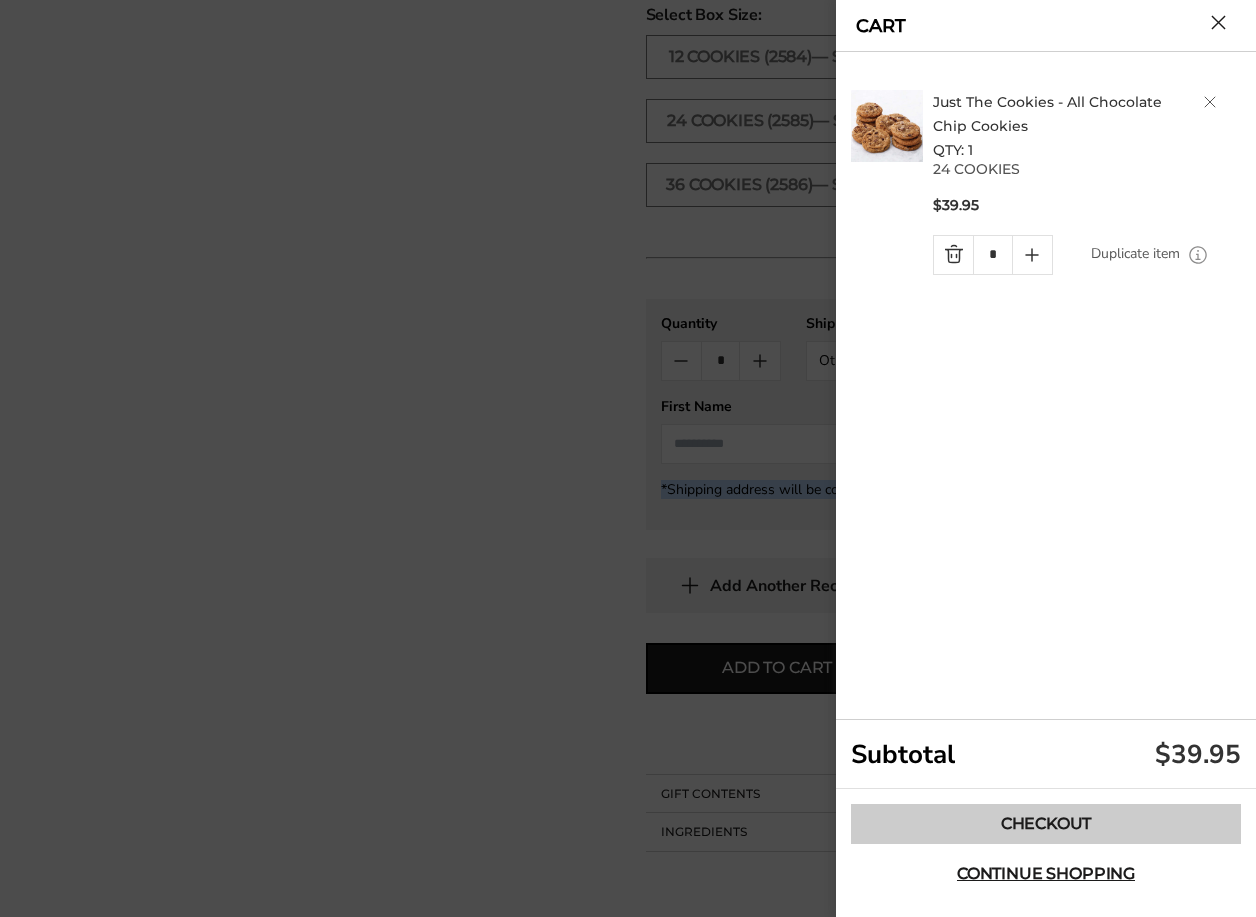 click on "Checkout" at bounding box center (1046, 824) 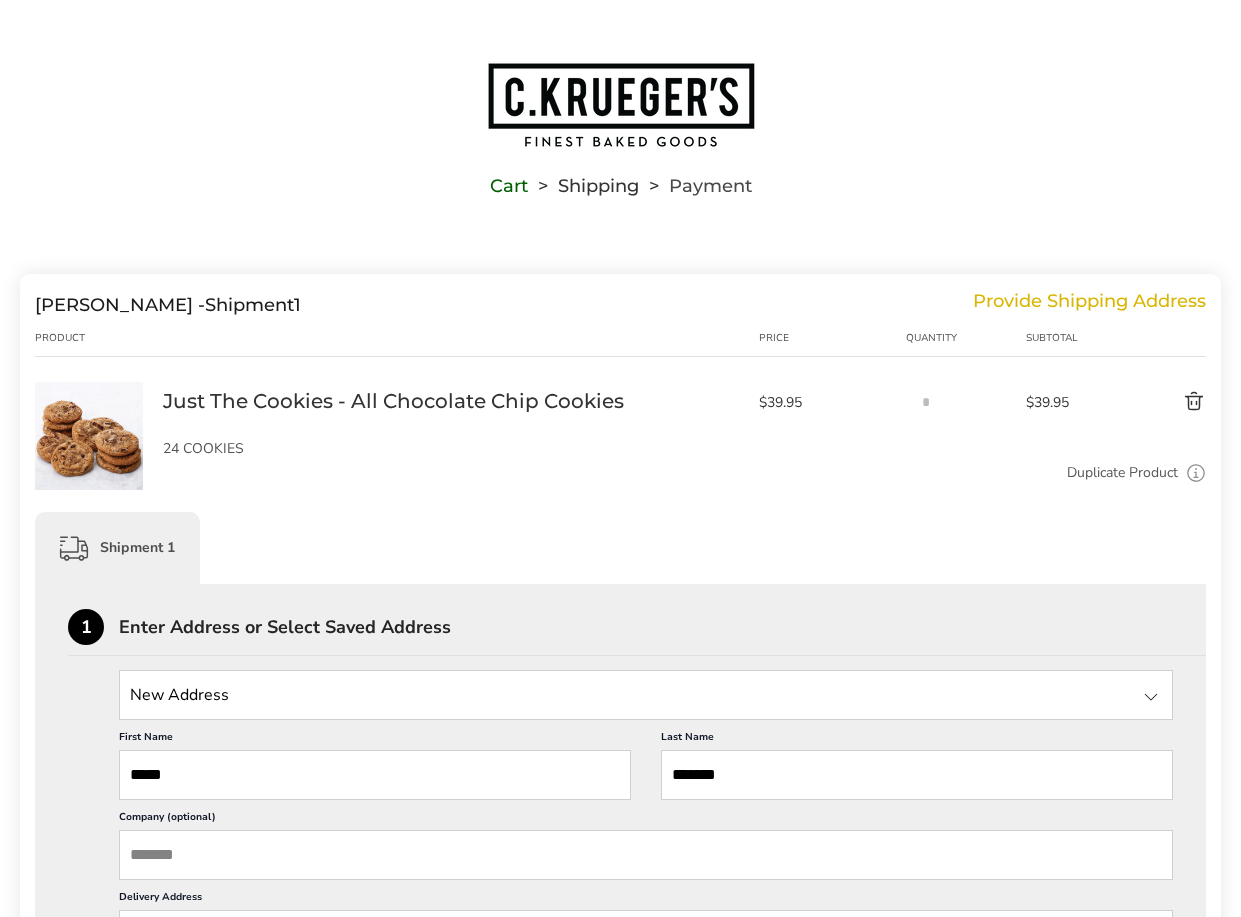 scroll, scrollTop: 0, scrollLeft: 0, axis: both 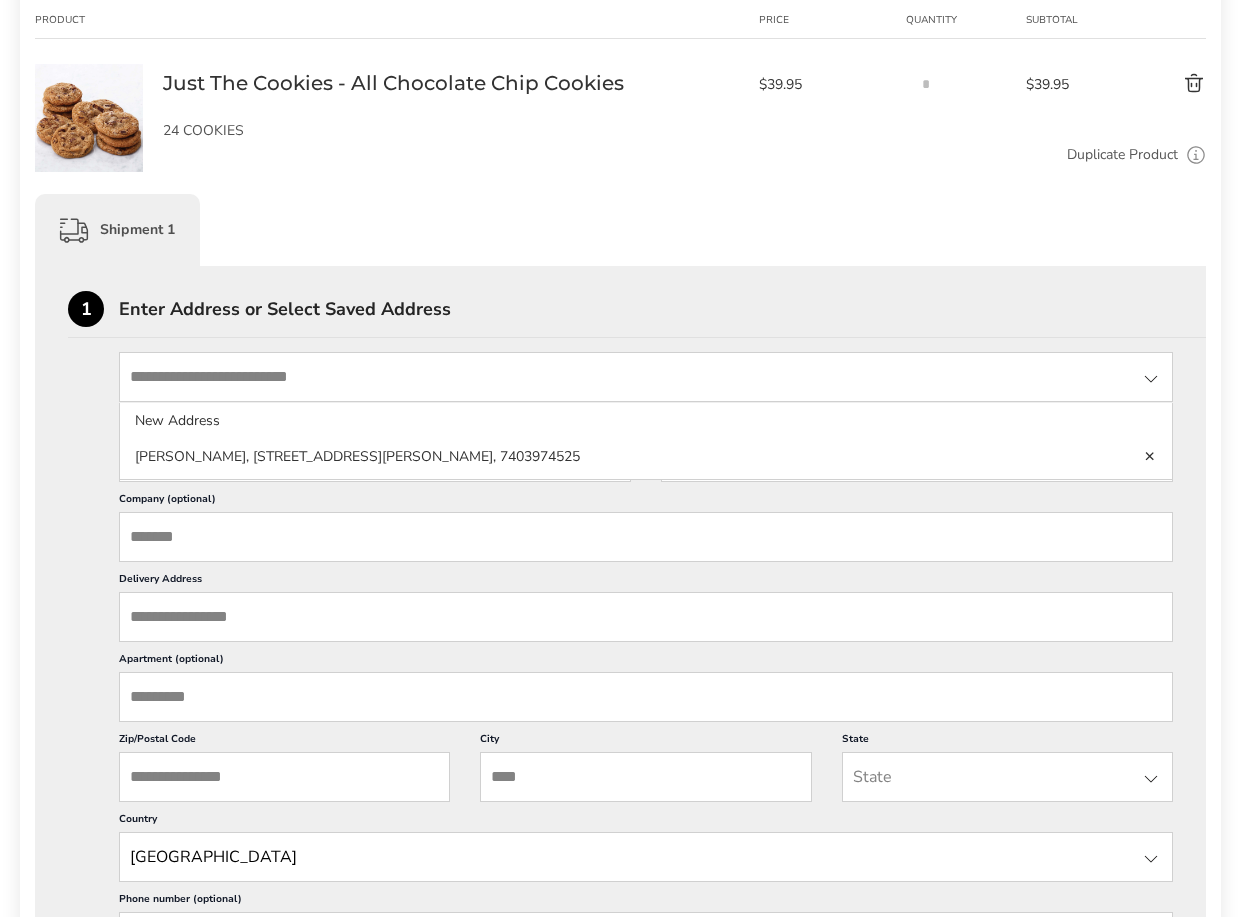 click at bounding box center (646, 377) 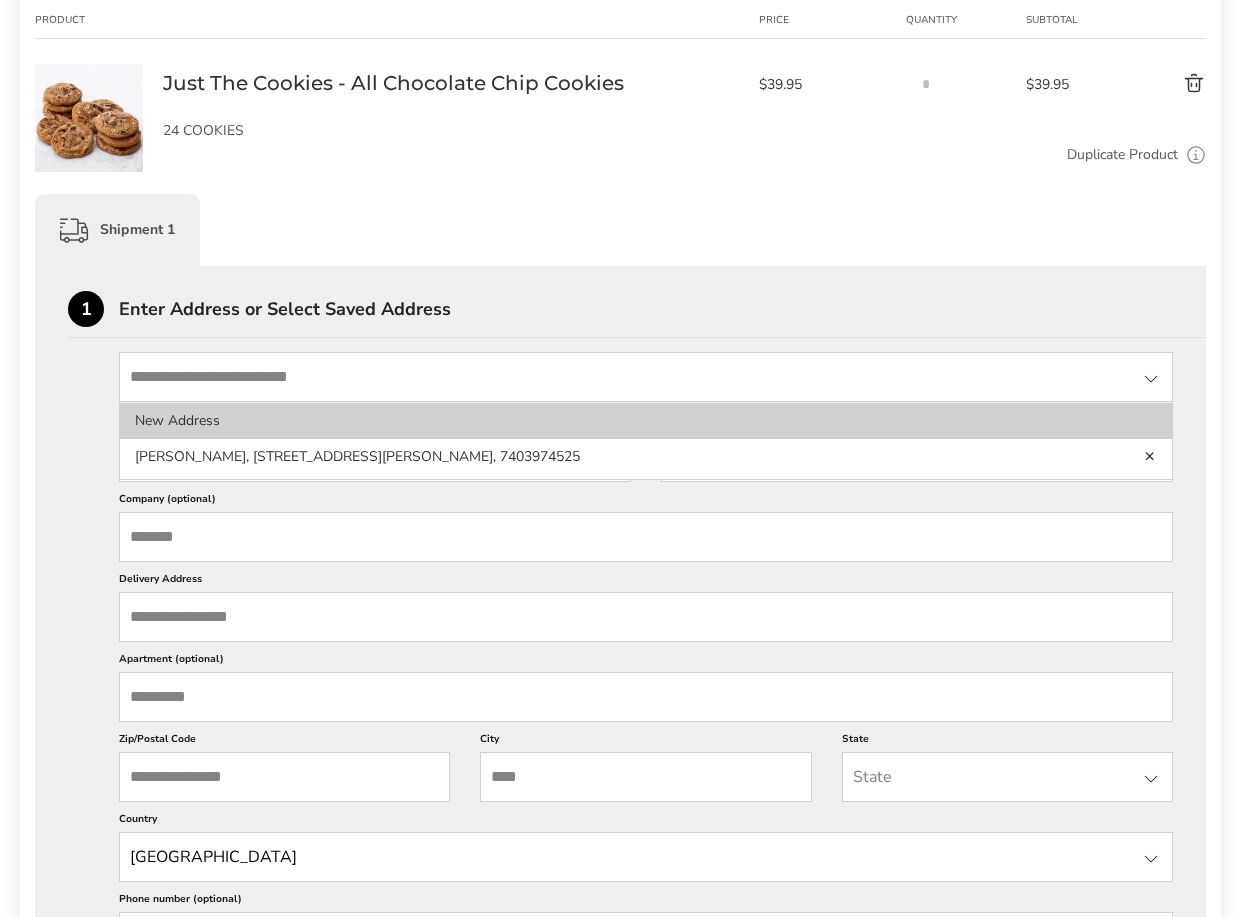 click on "New Address" 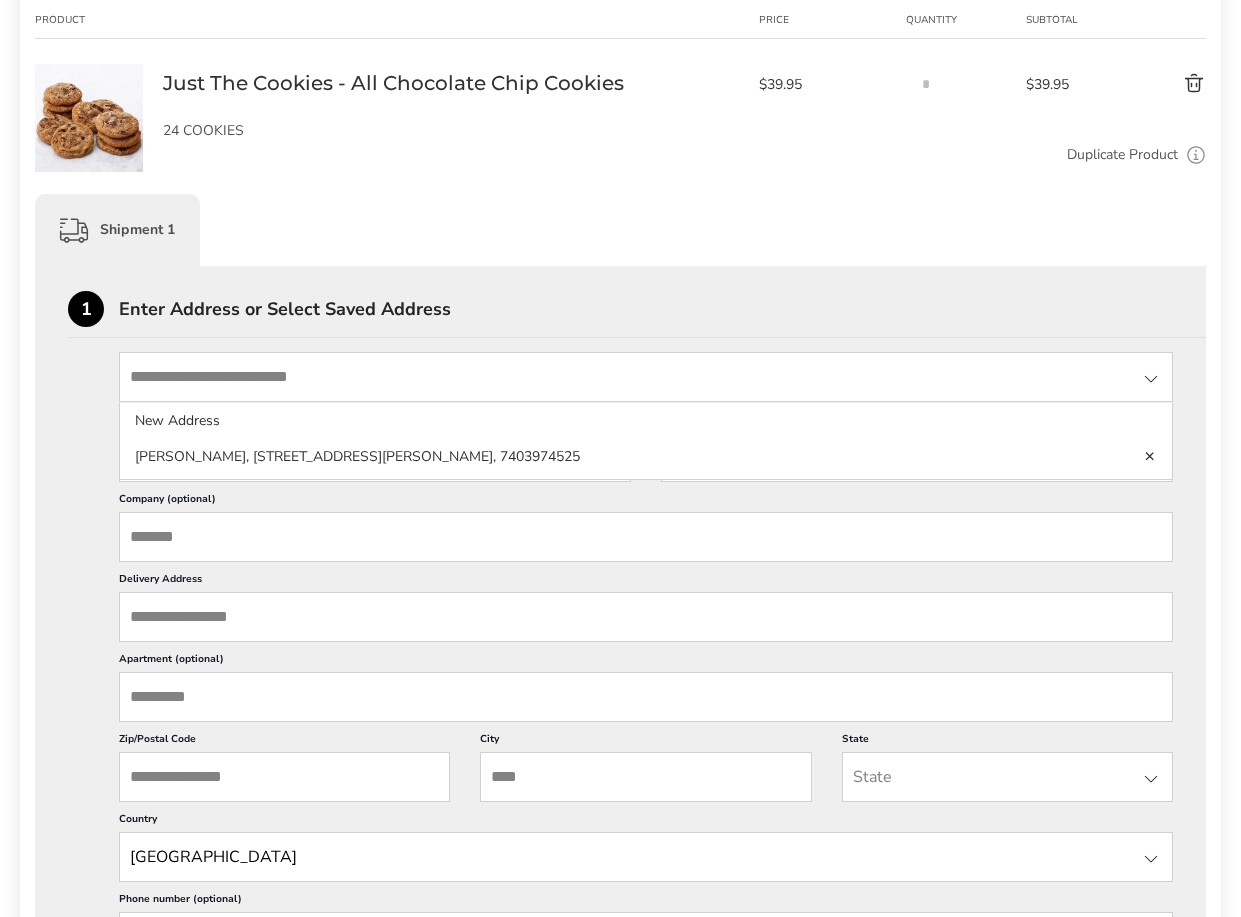 click at bounding box center [646, 377] 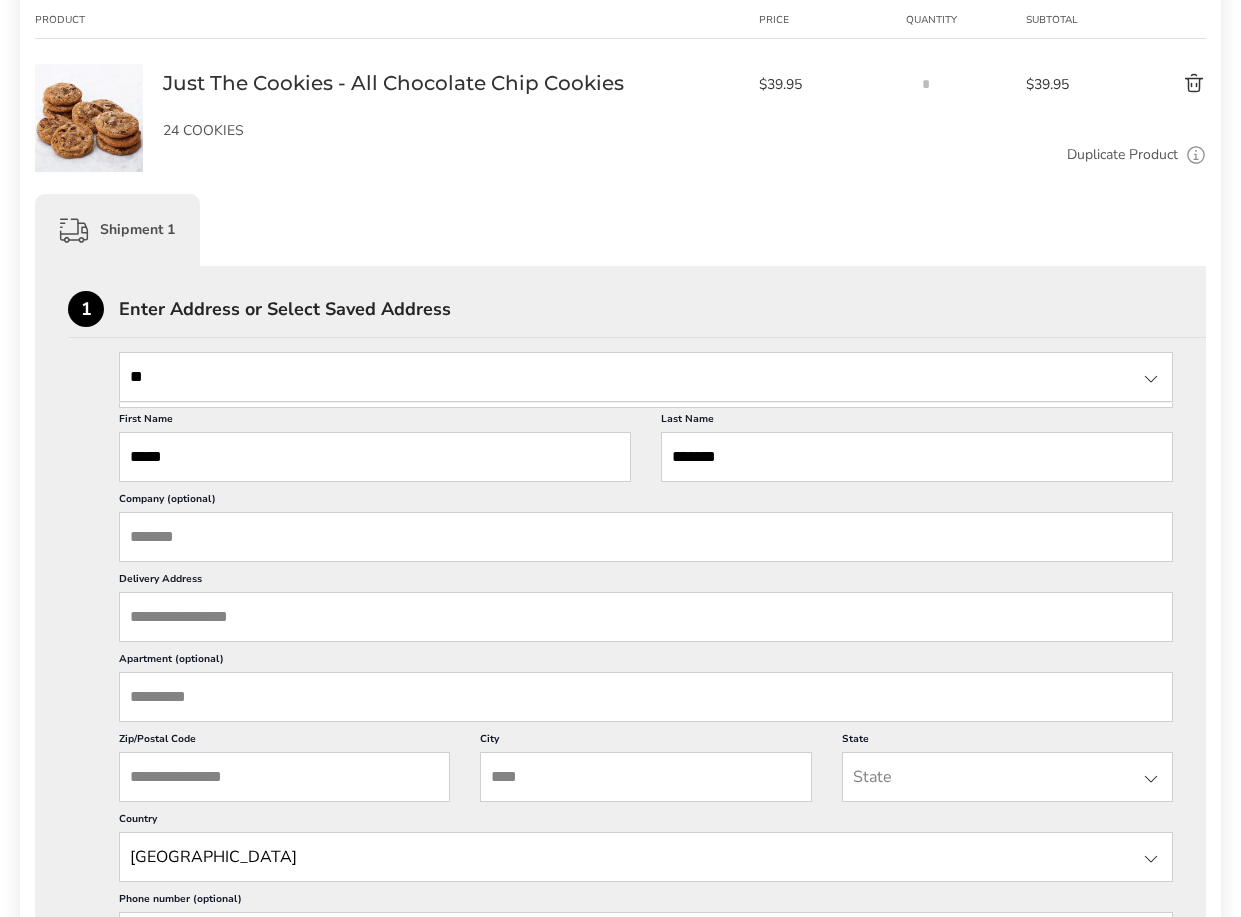 type on "*" 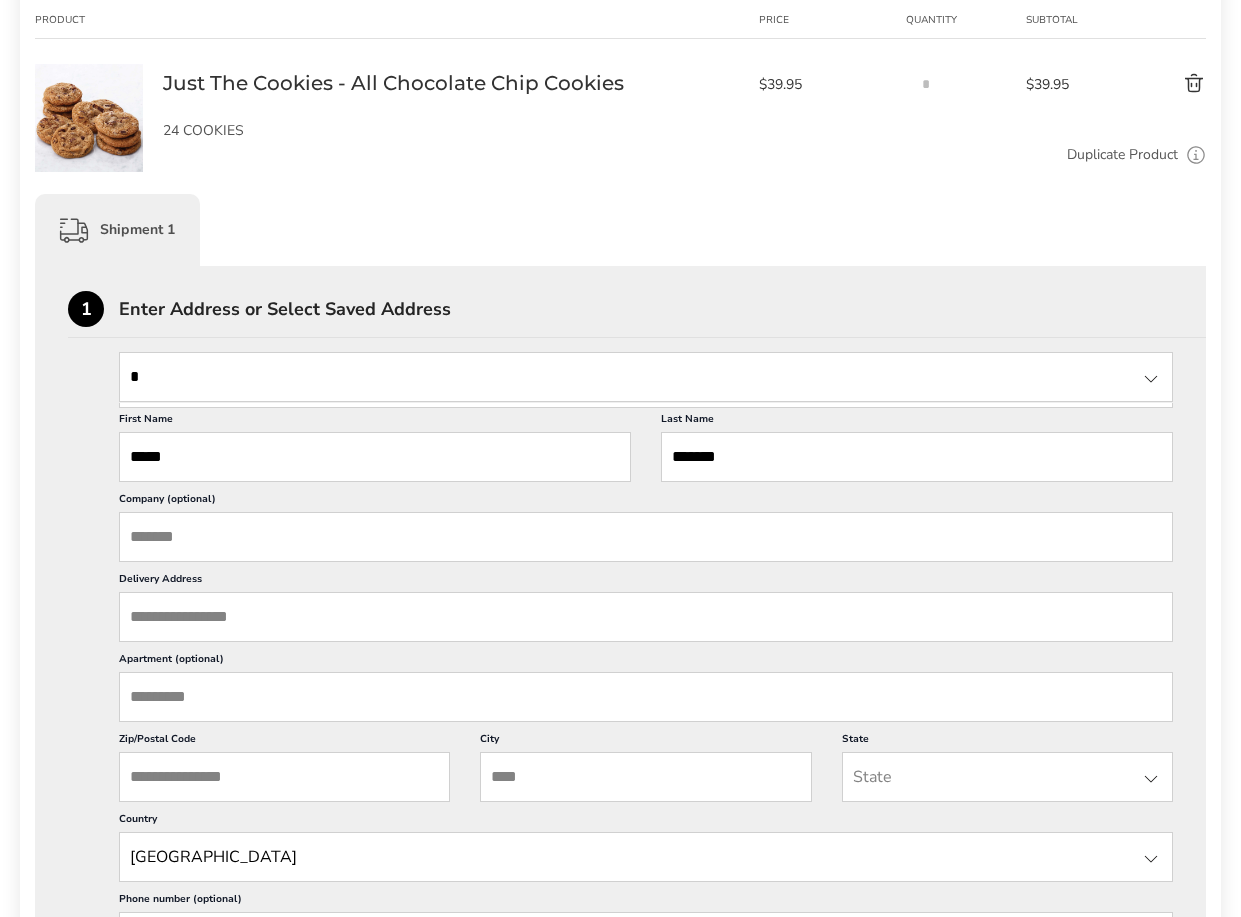 type 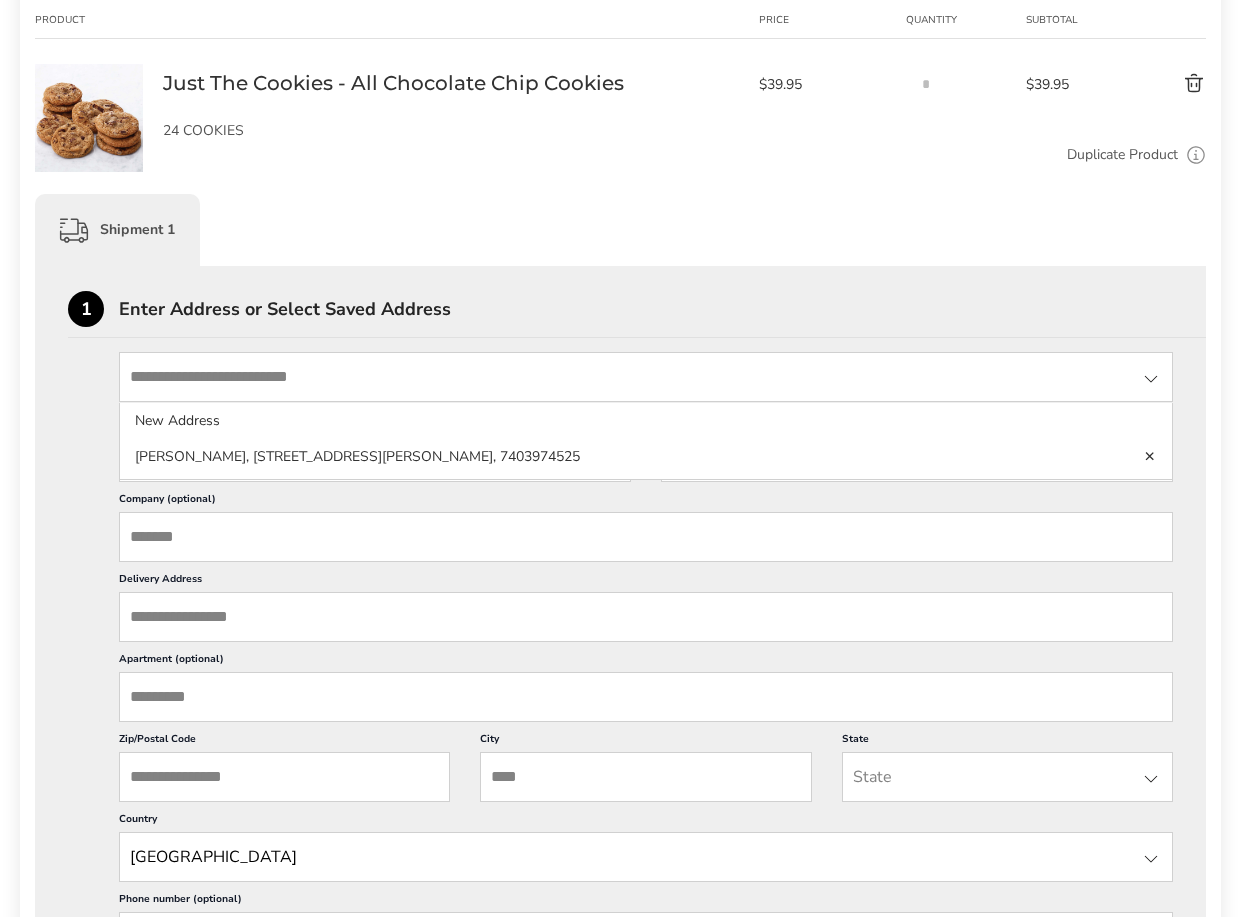 click on "Company (optional)" at bounding box center (646, 537) 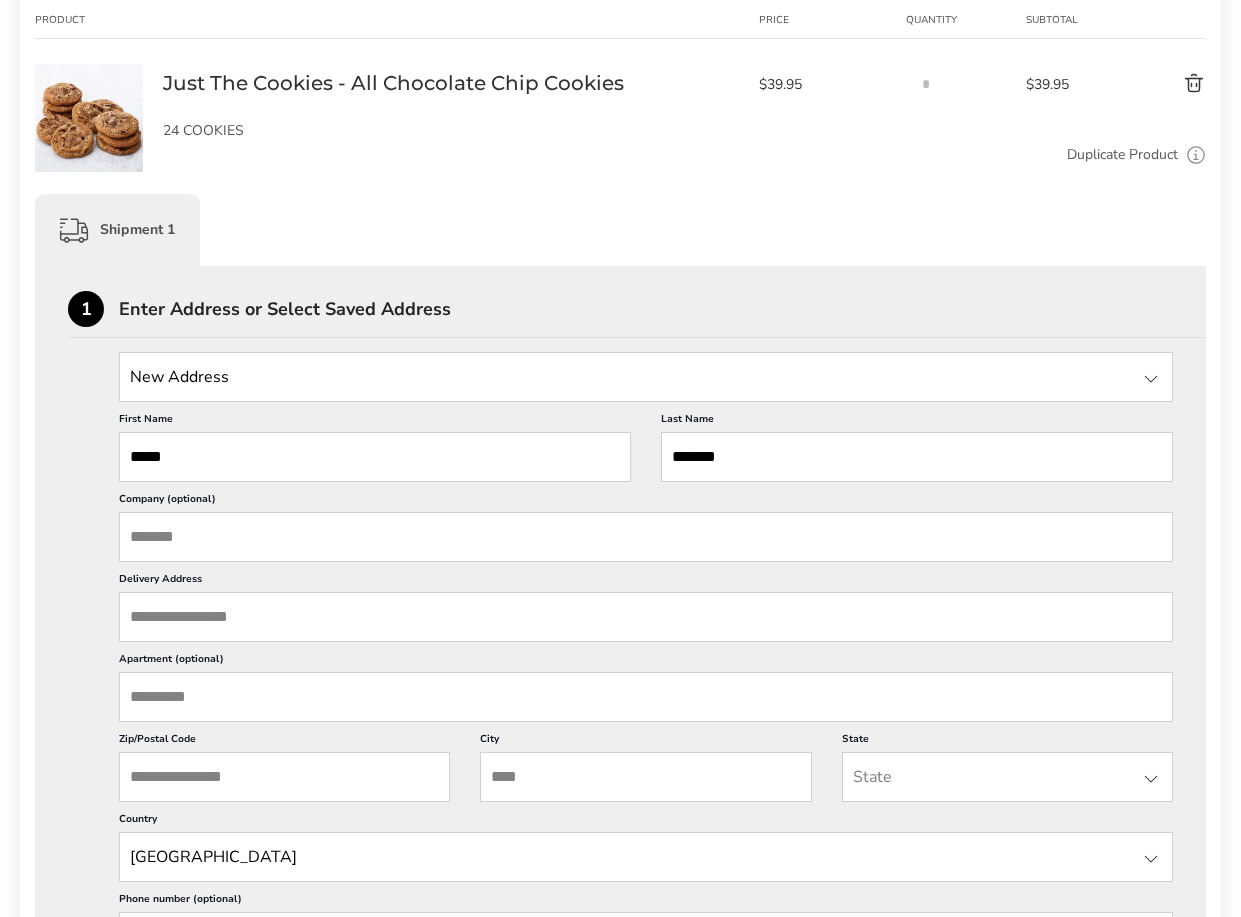 click on "Company (optional)" at bounding box center (646, 537) 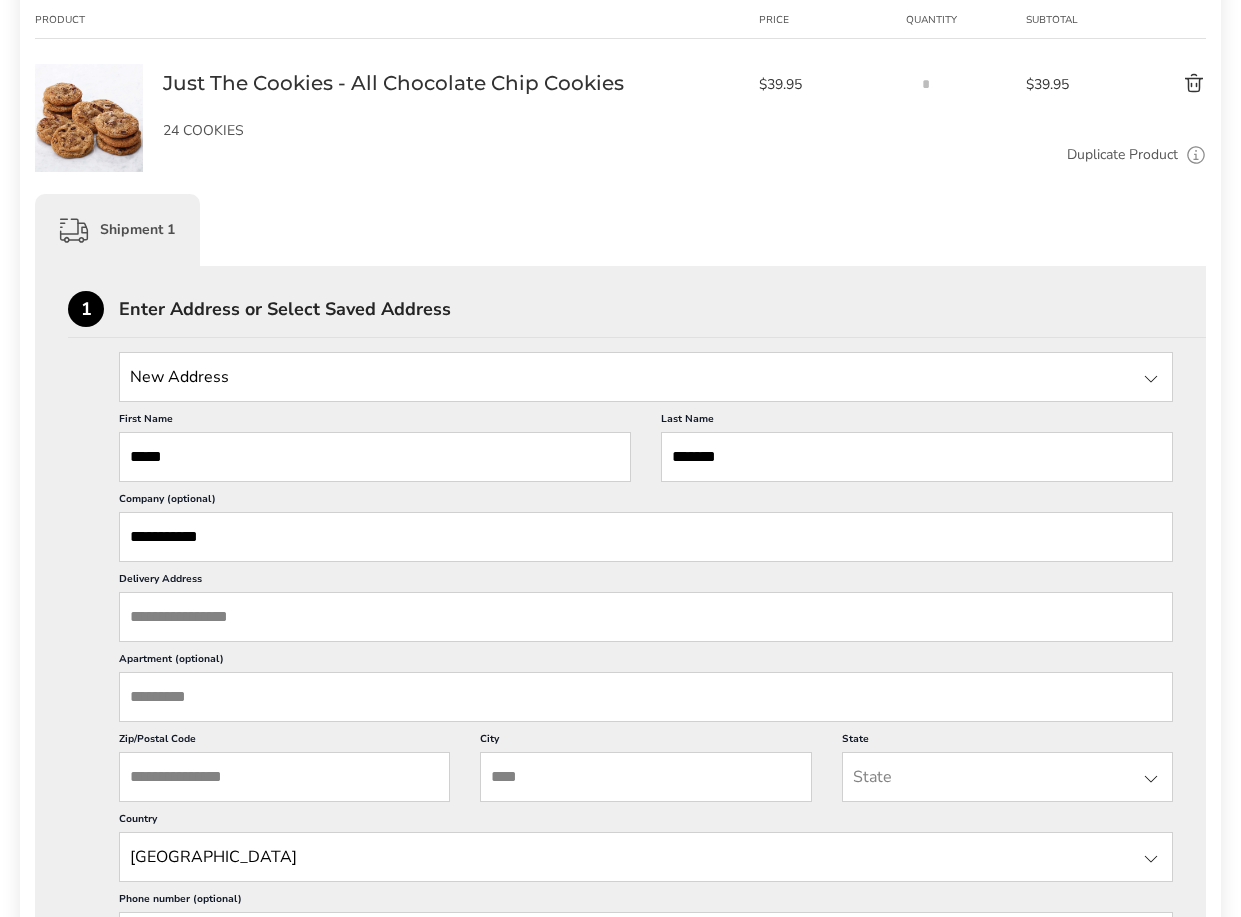 type on "**********" 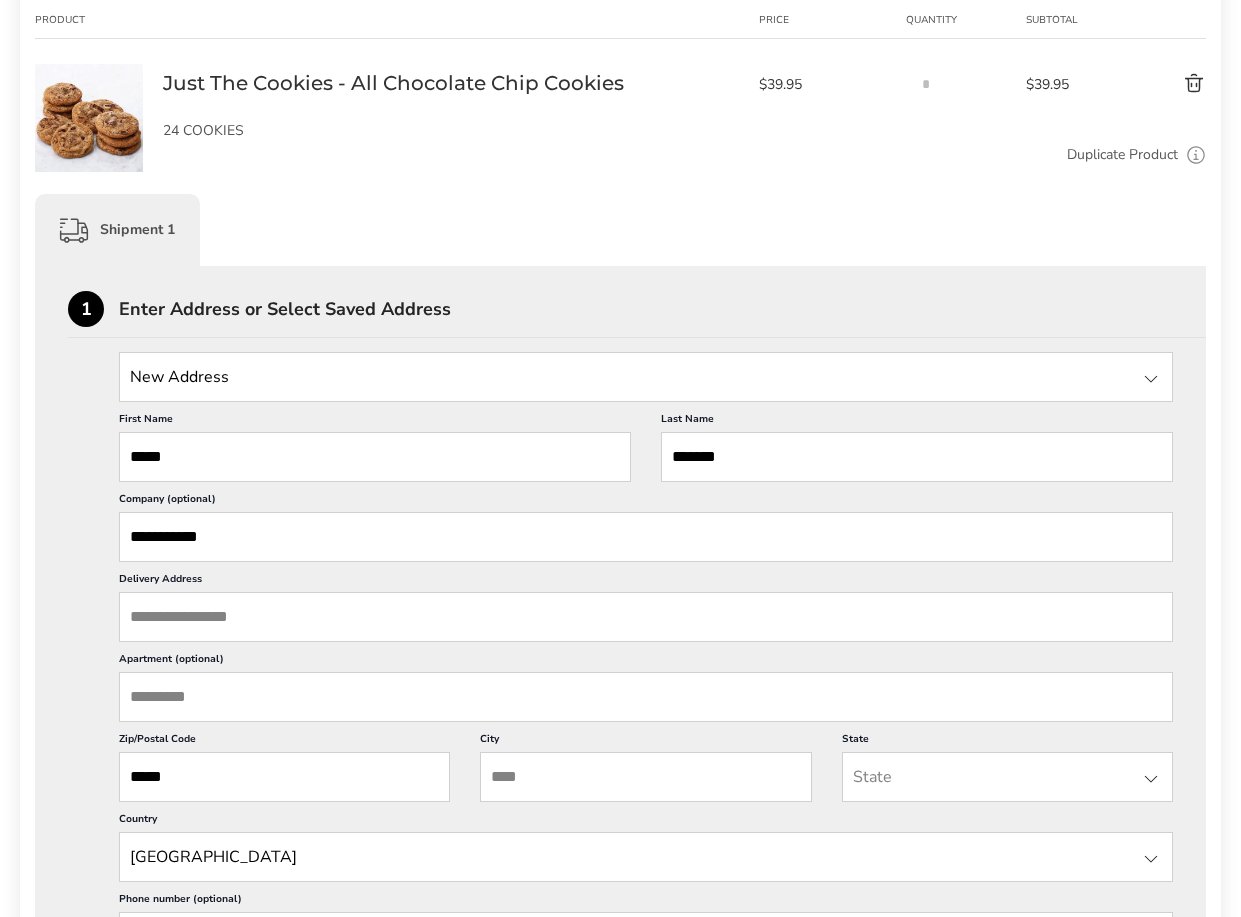 type on "*****" 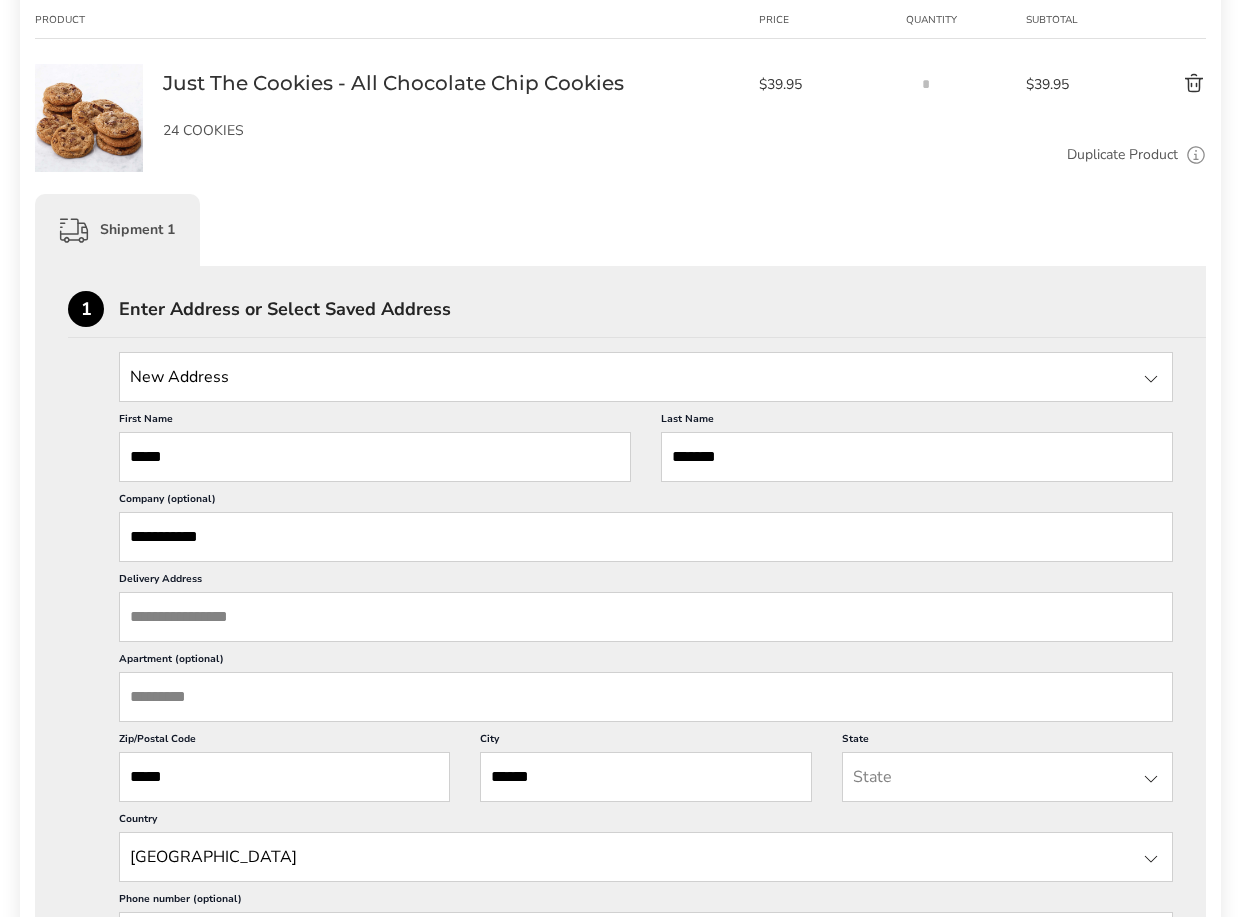 type on "******" 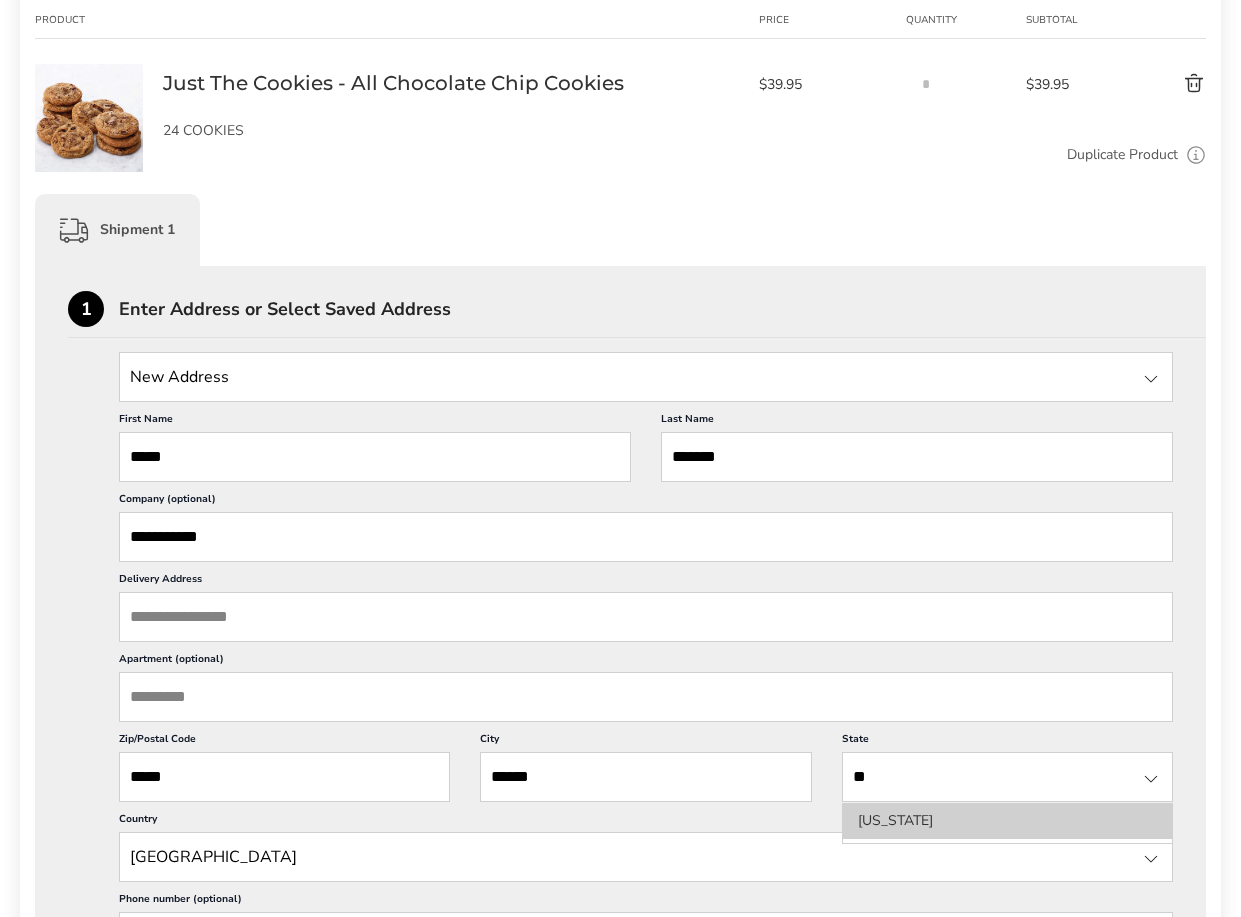 type on "**" 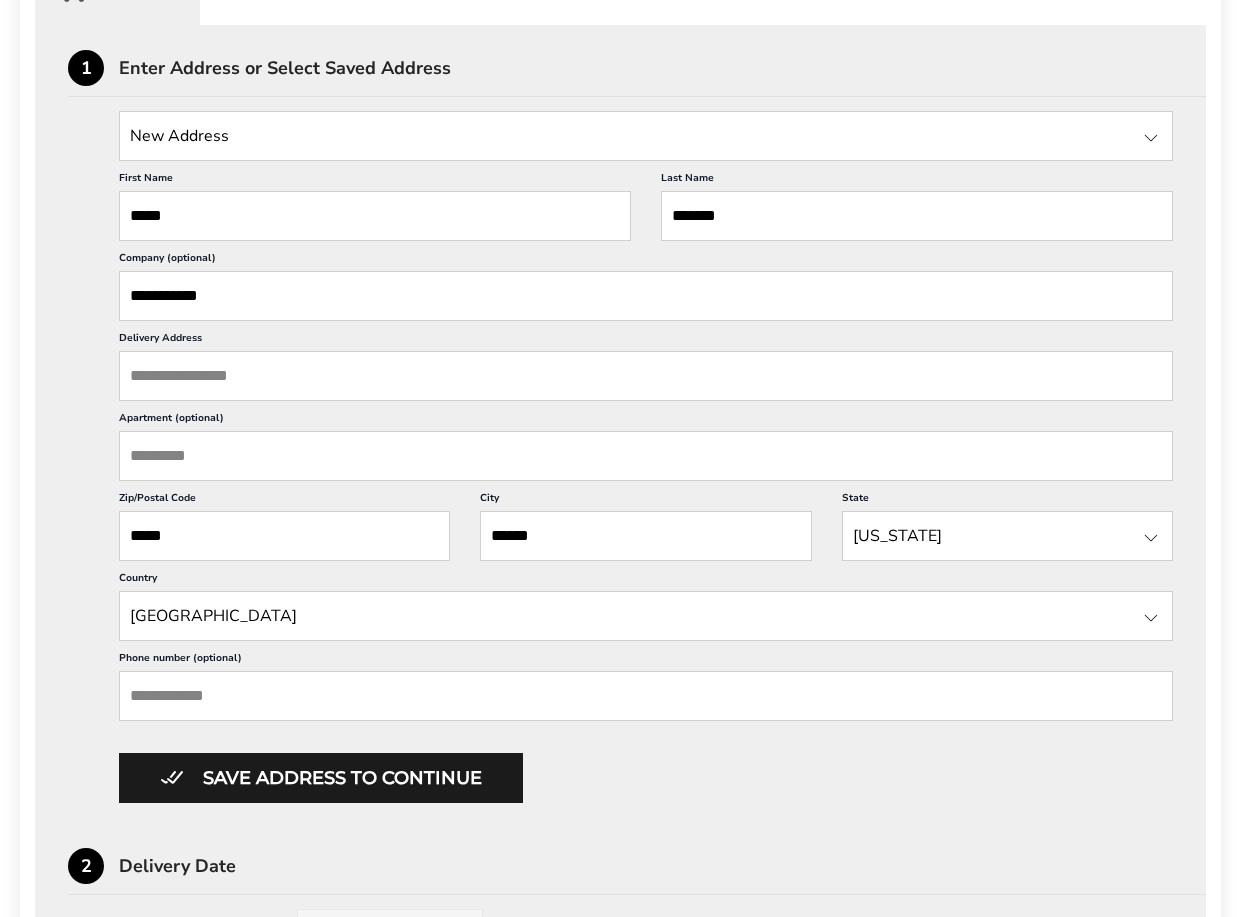 scroll, scrollTop: 556, scrollLeft: 0, axis: vertical 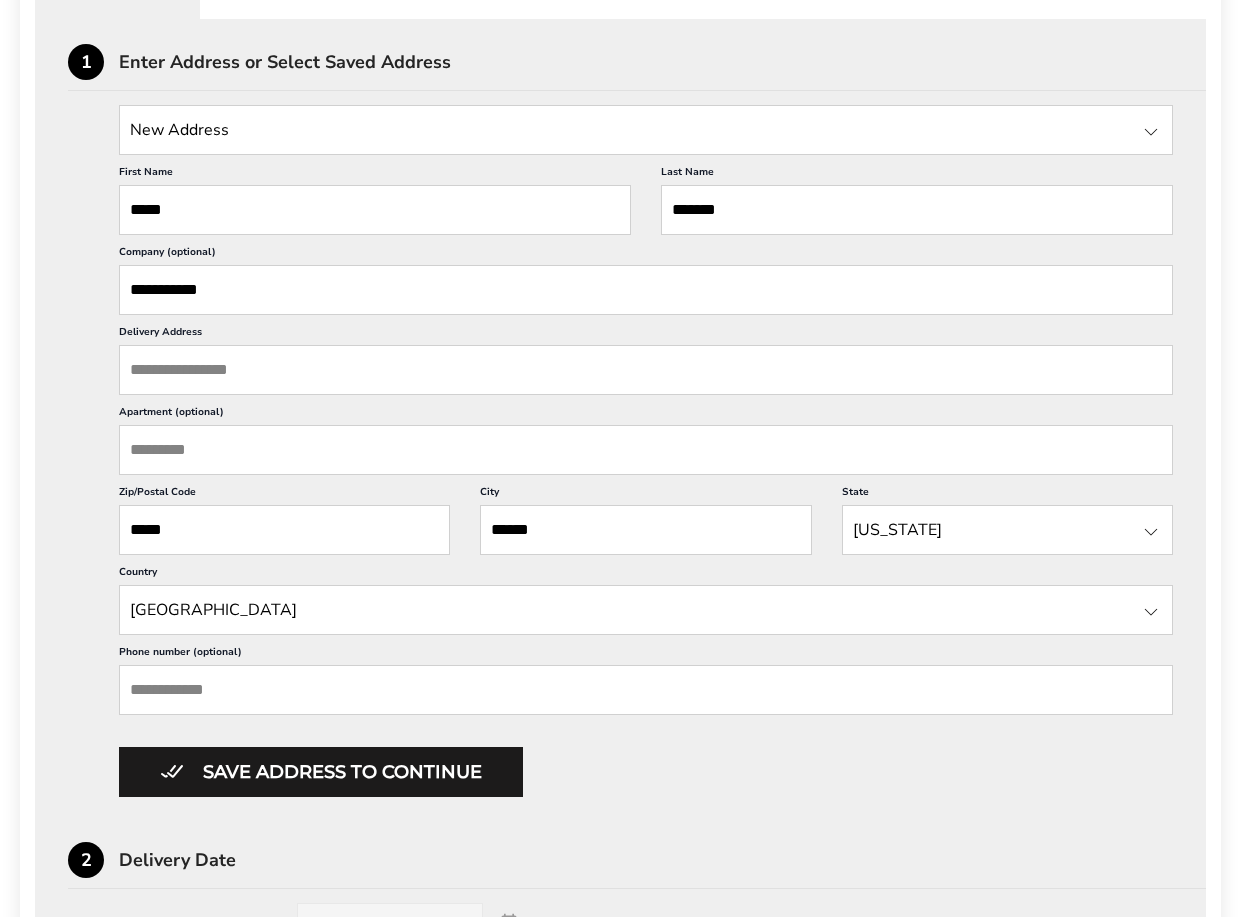 click on "Phone number (optional)" at bounding box center [646, 690] 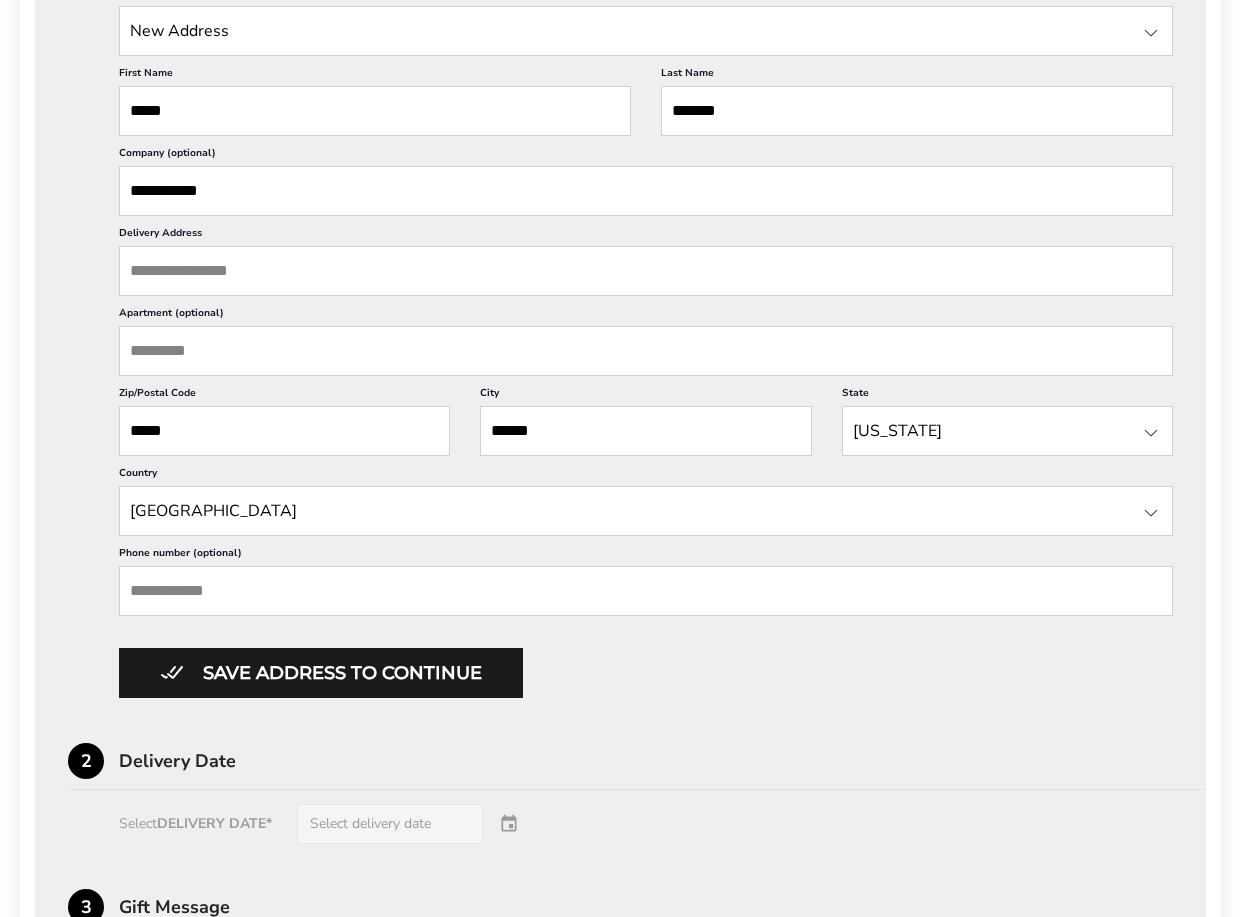 scroll, scrollTop: 670, scrollLeft: 0, axis: vertical 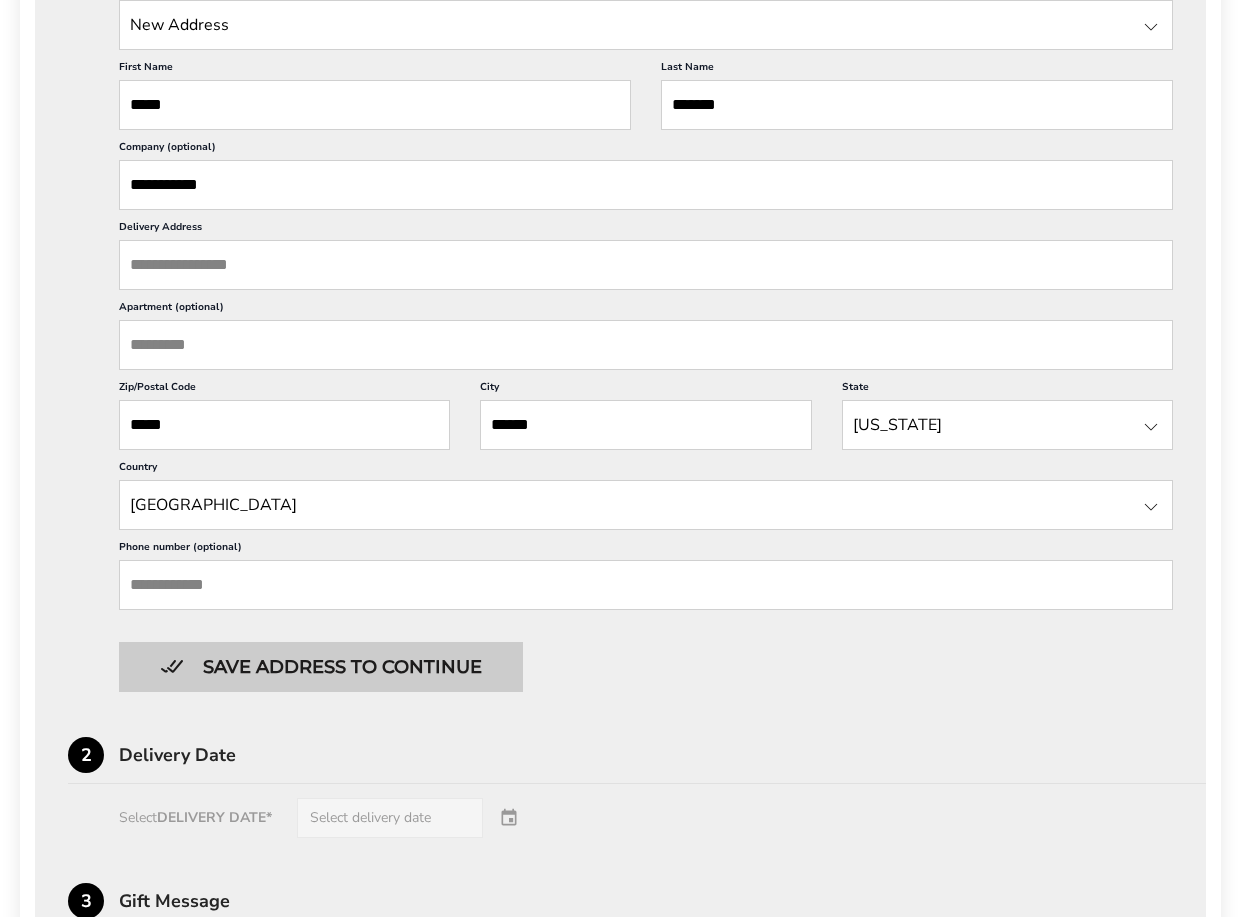 click on "Save address to continue" at bounding box center [321, 667] 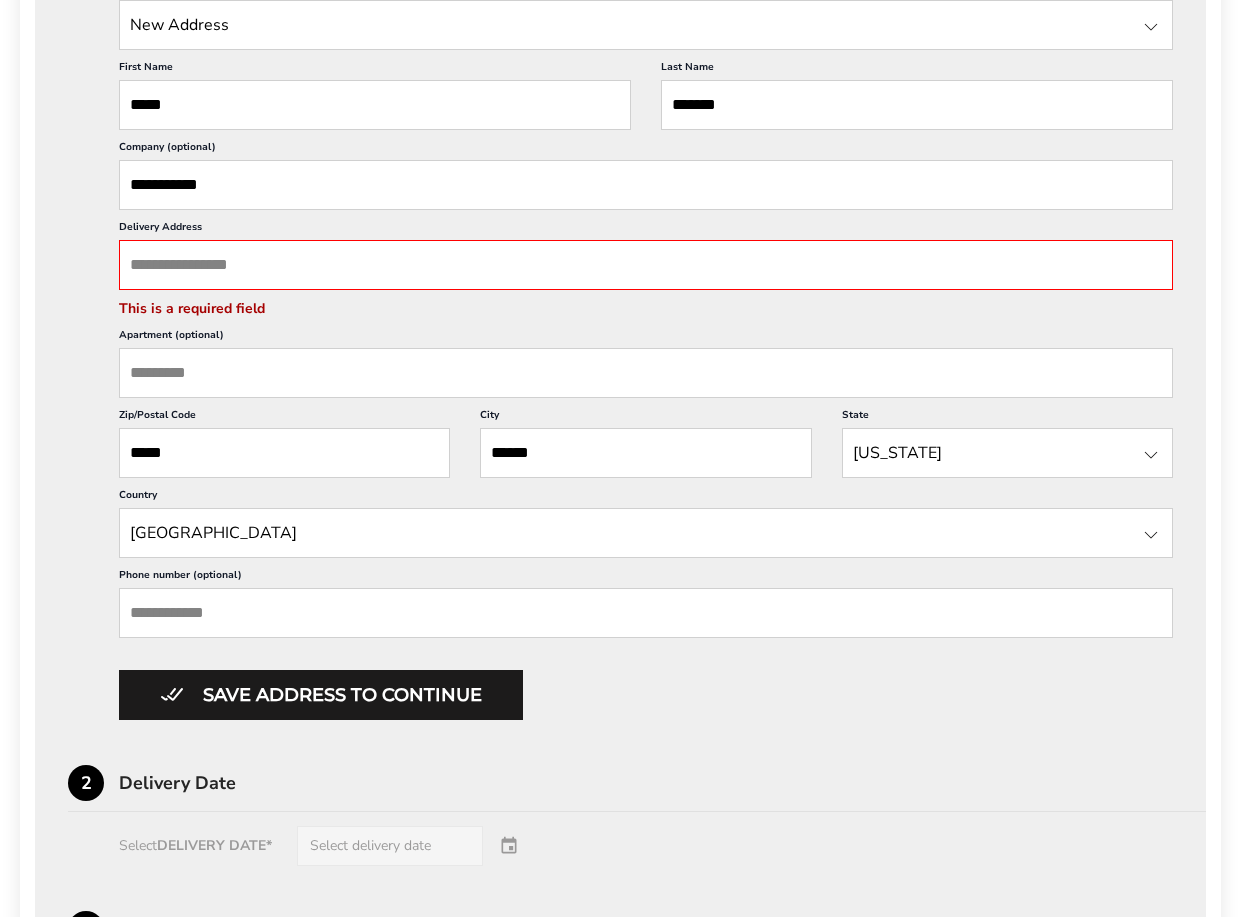 click on "Delivery Address" at bounding box center [646, 265] 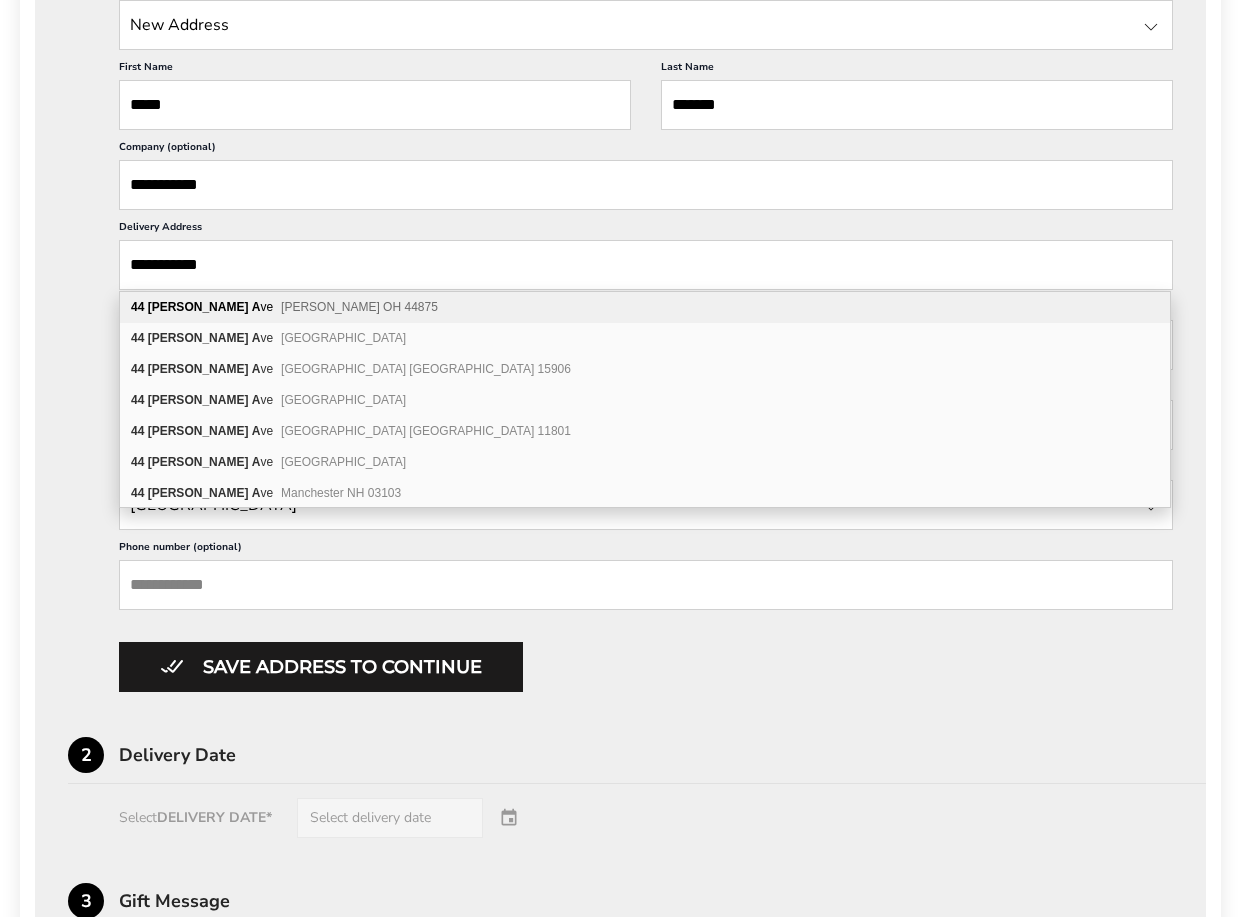 type on "**********" 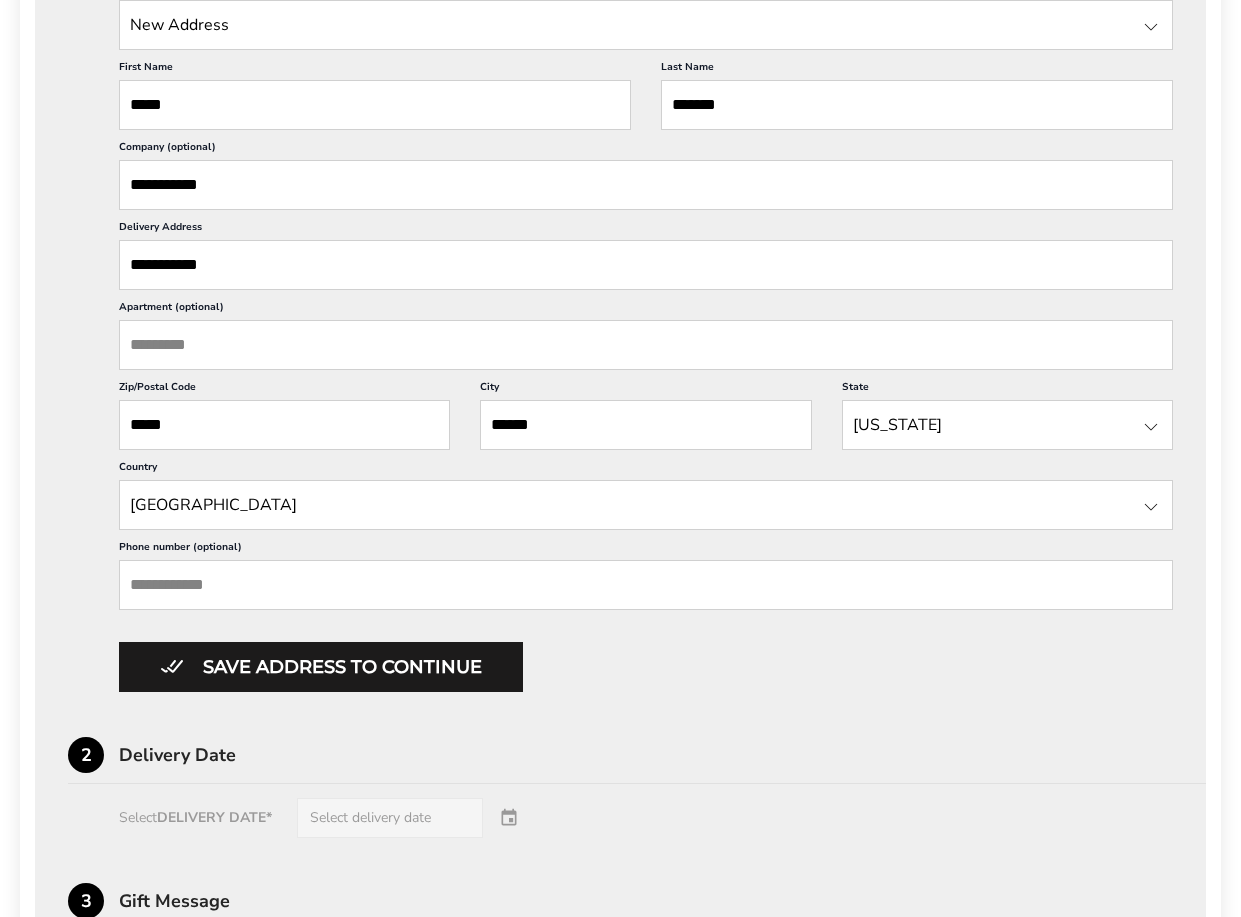 drag, startPoint x: 249, startPoint y: 185, endPoint x: 124, endPoint y: 192, distance: 125.19585 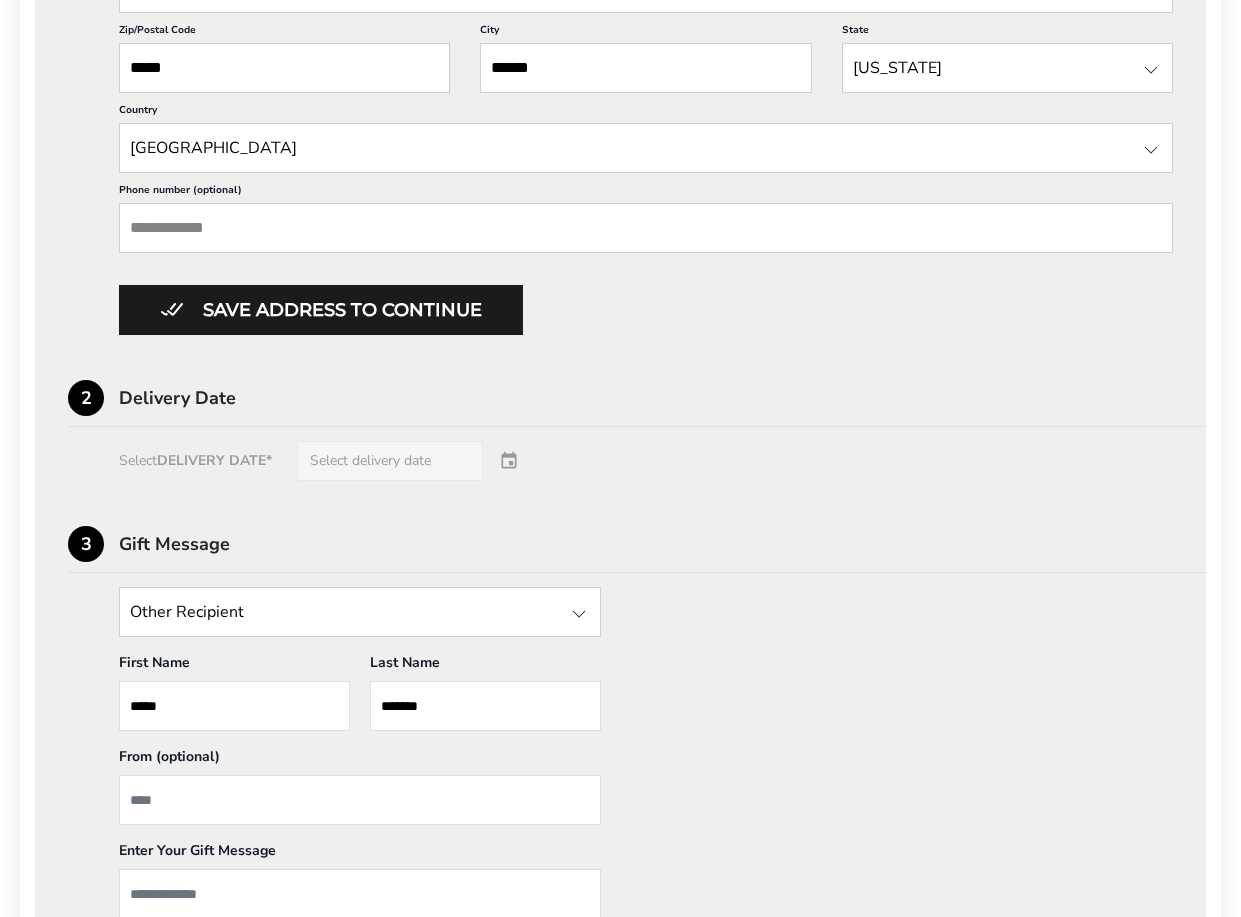 scroll, scrollTop: 1030, scrollLeft: 0, axis: vertical 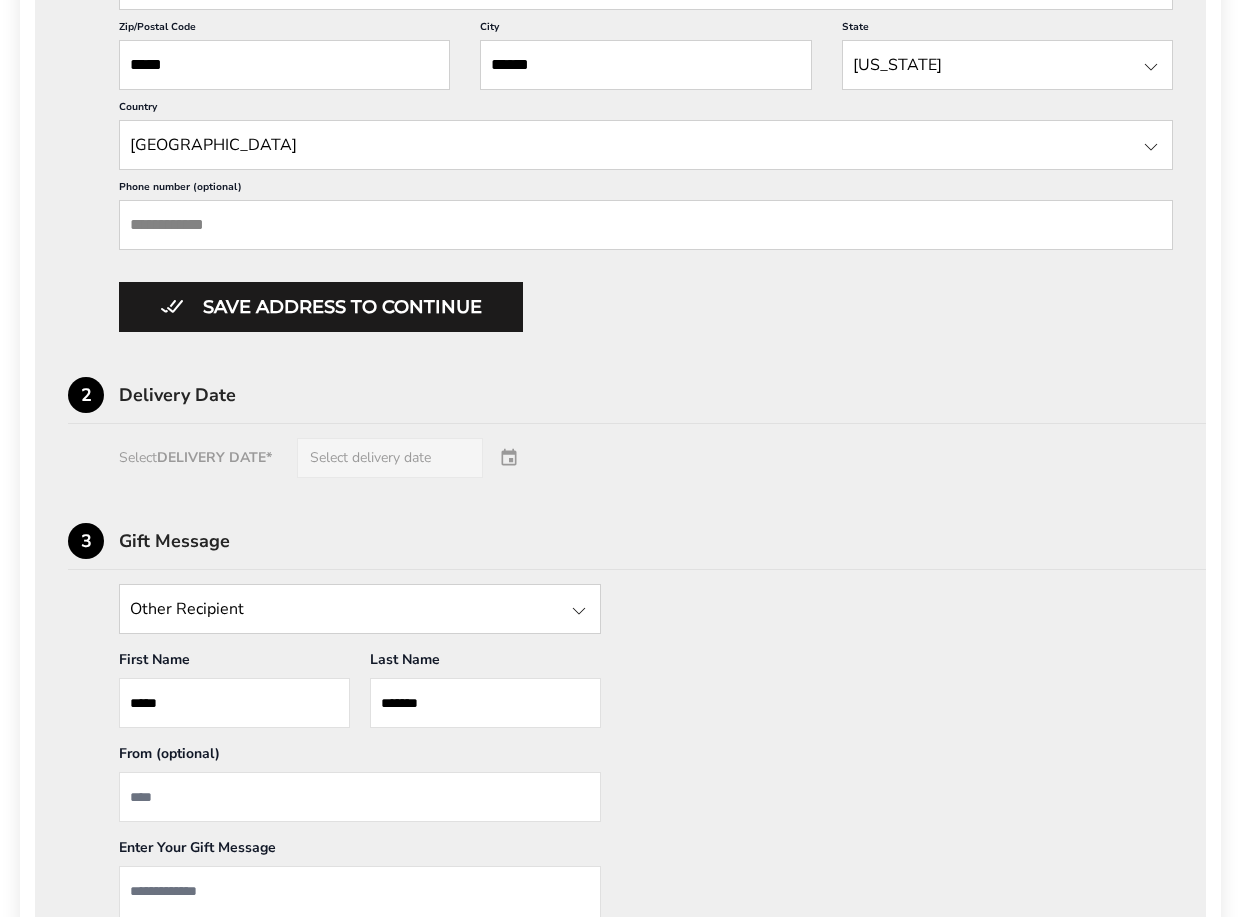 type 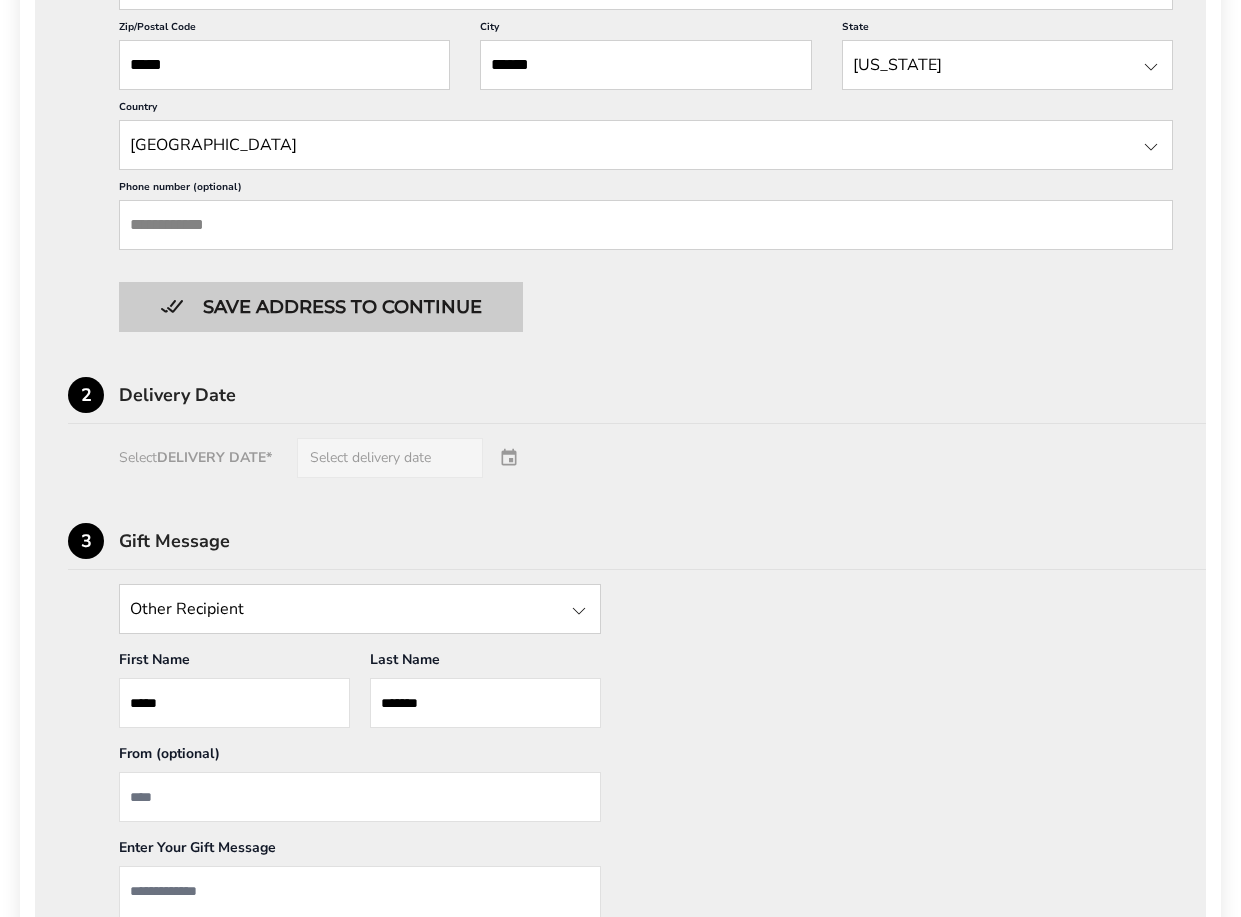 click on "Save address to continue" at bounding box center (321, 307) 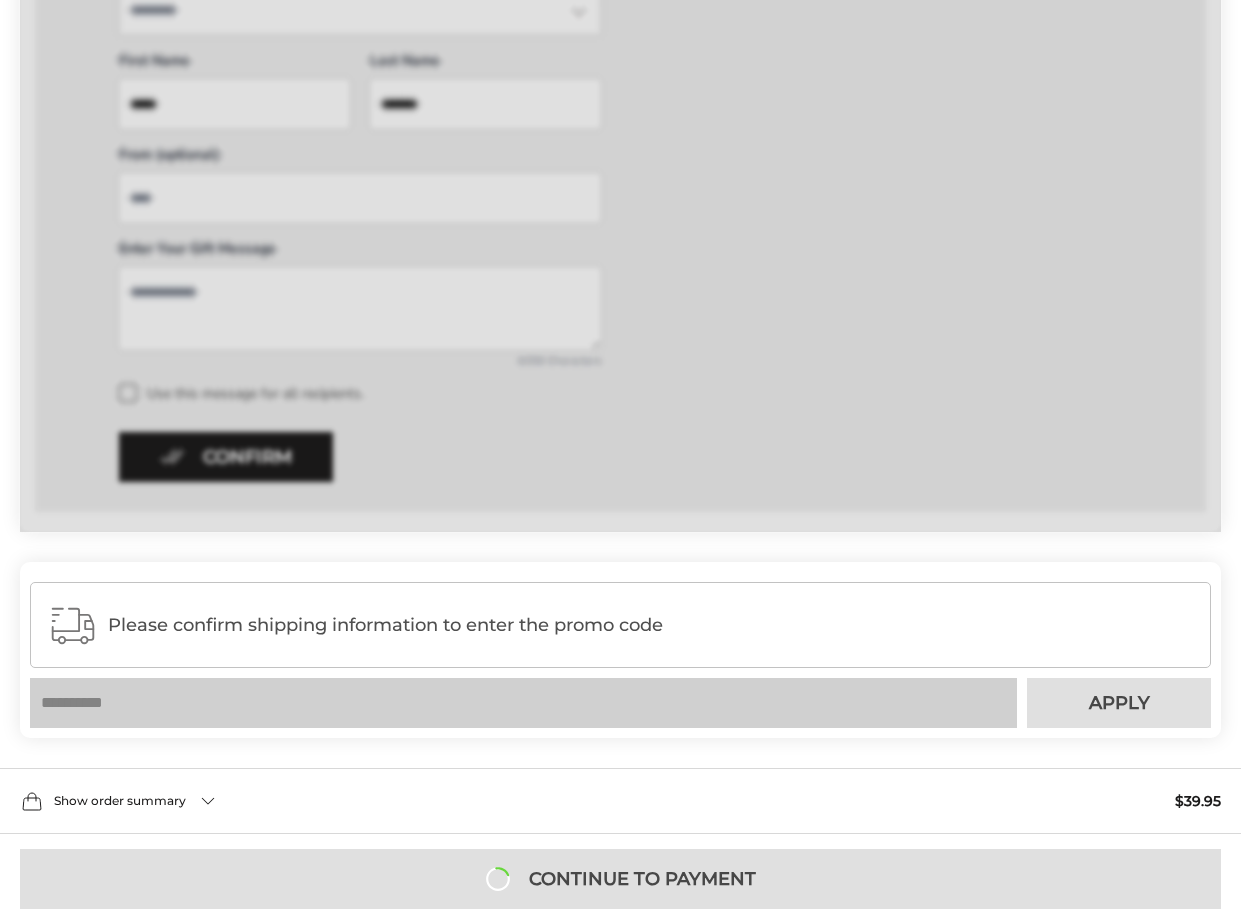 scroll, scrollTop: 1073, scrollLeft: 0, axis: vertical 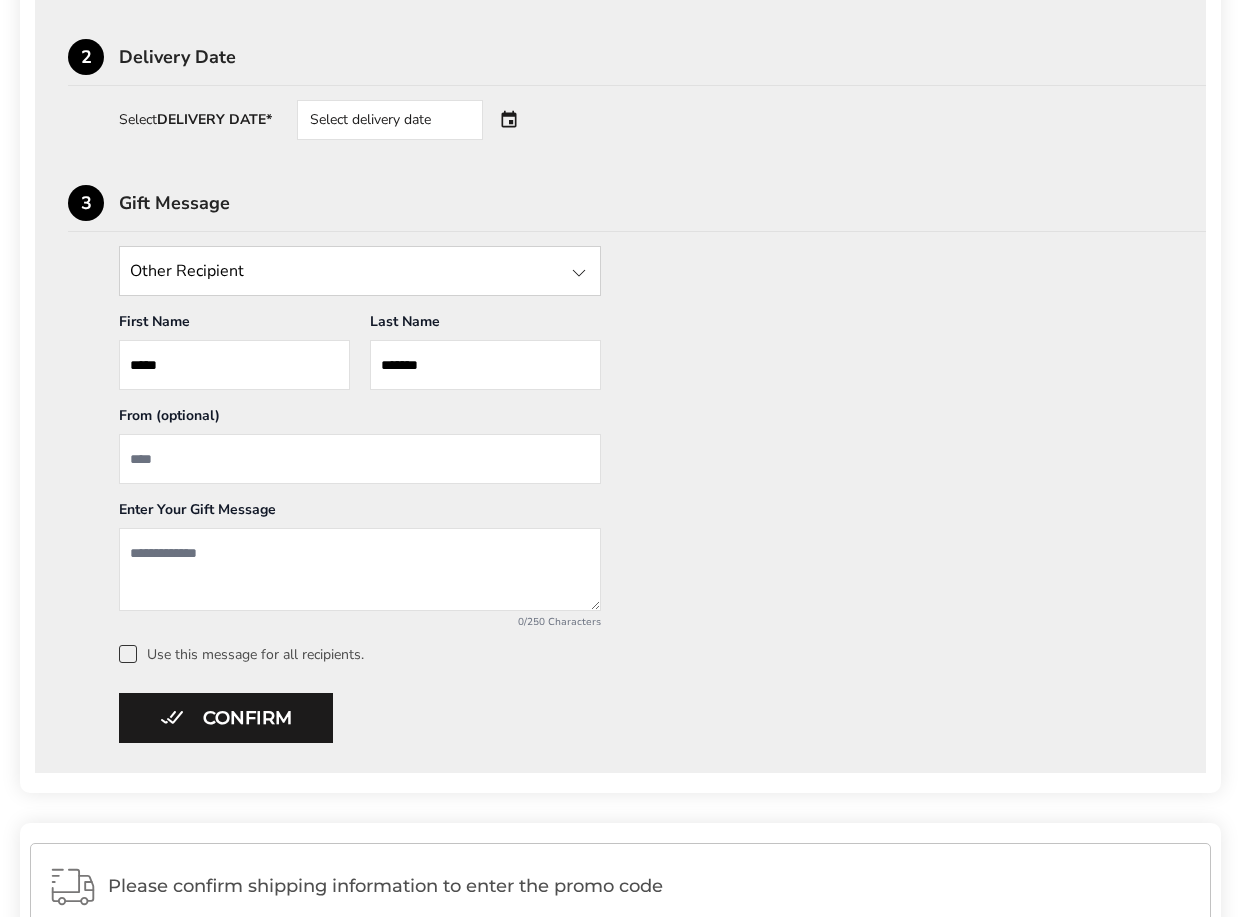 click at bounding box center [360, 459] 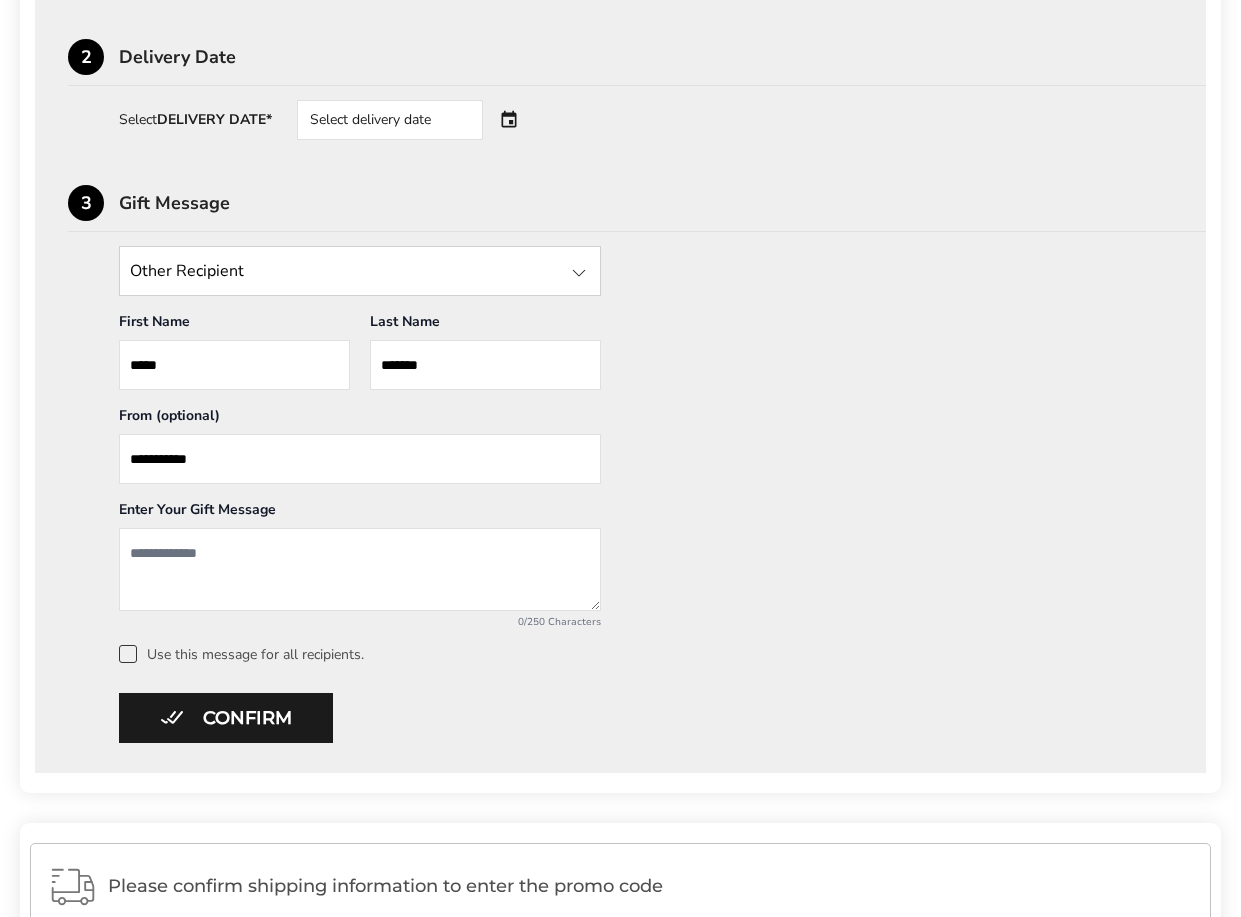 type on "**********" 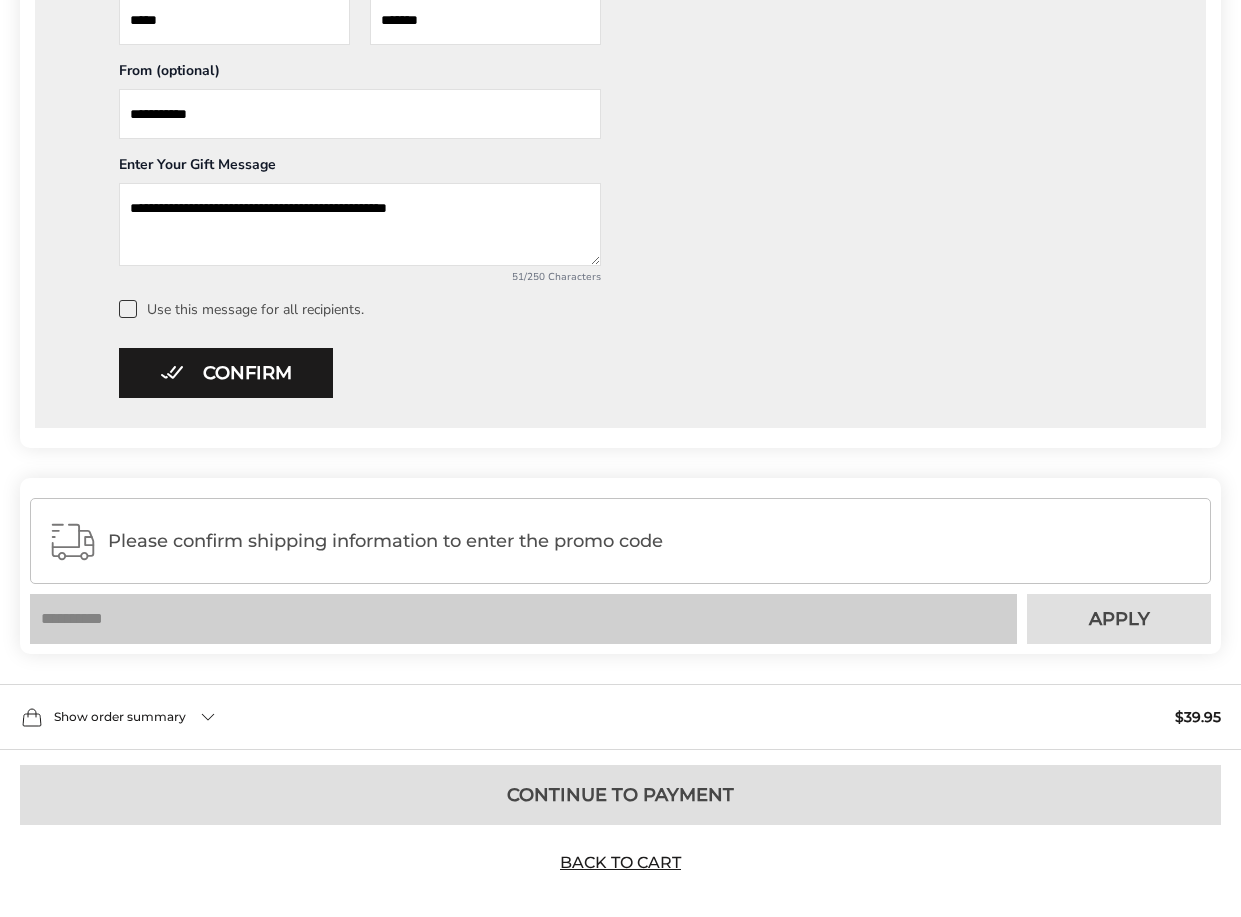 scroll, scrollTop: 1130, scrollLeft: 0, axis: vertical 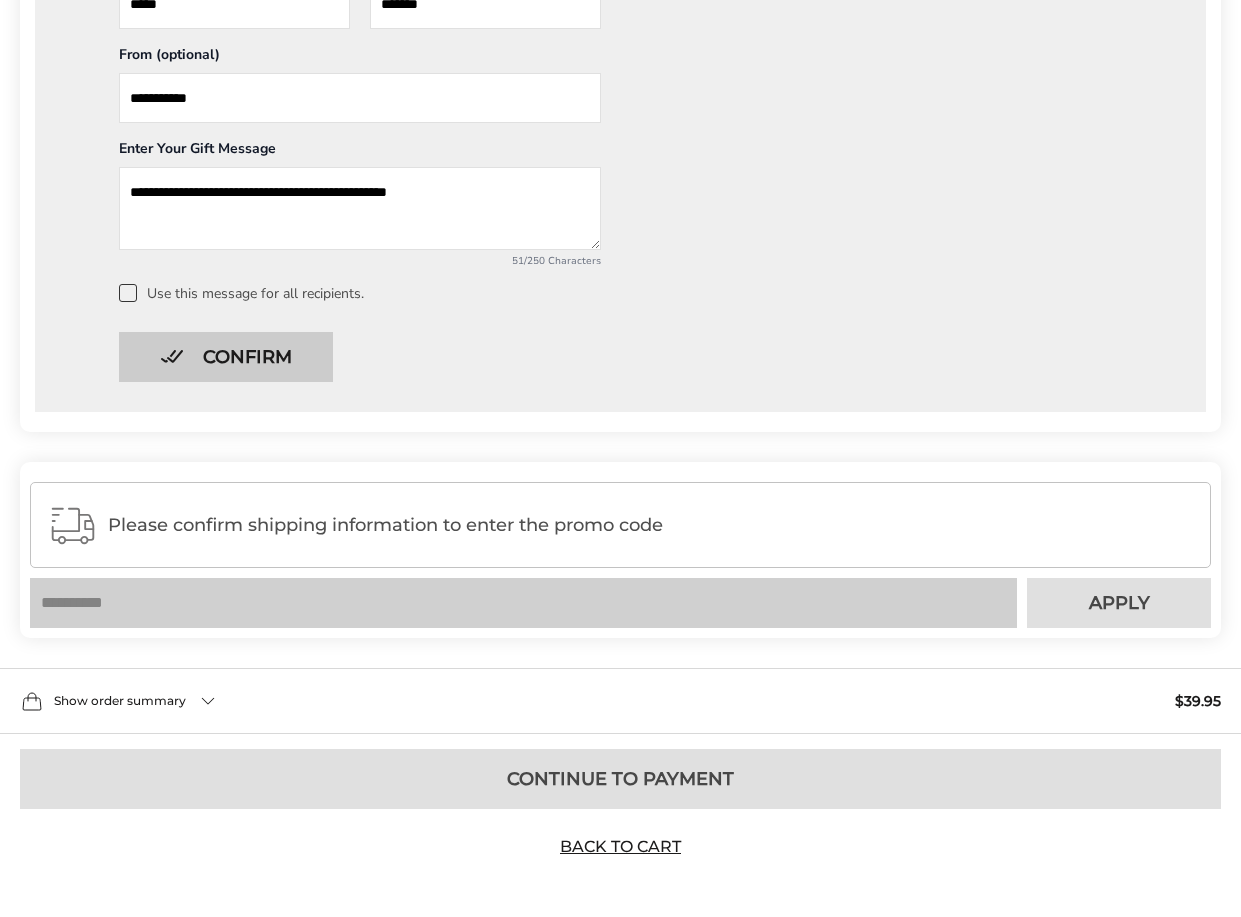 type on "**********" 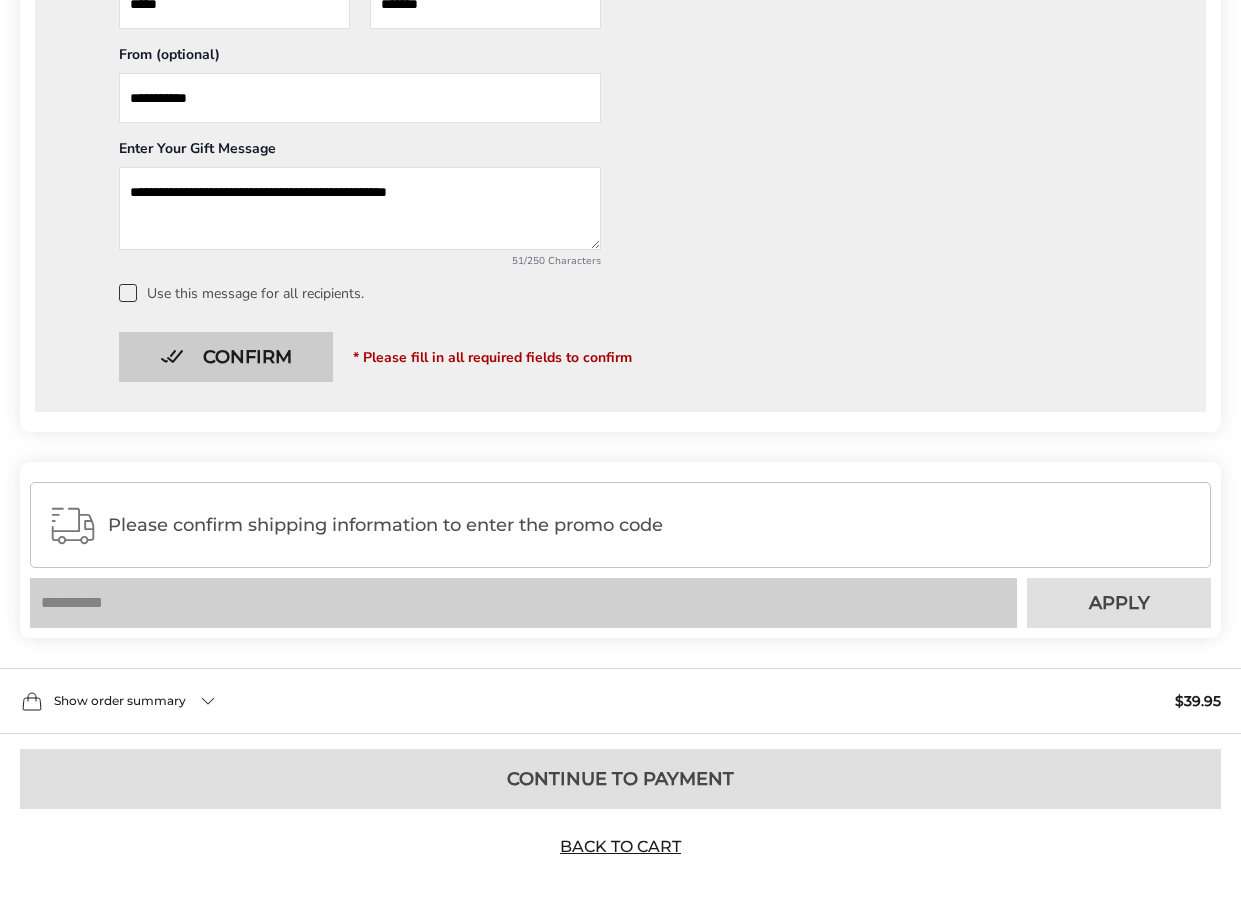 click on "Confirm" at bounding box center (226, 357) 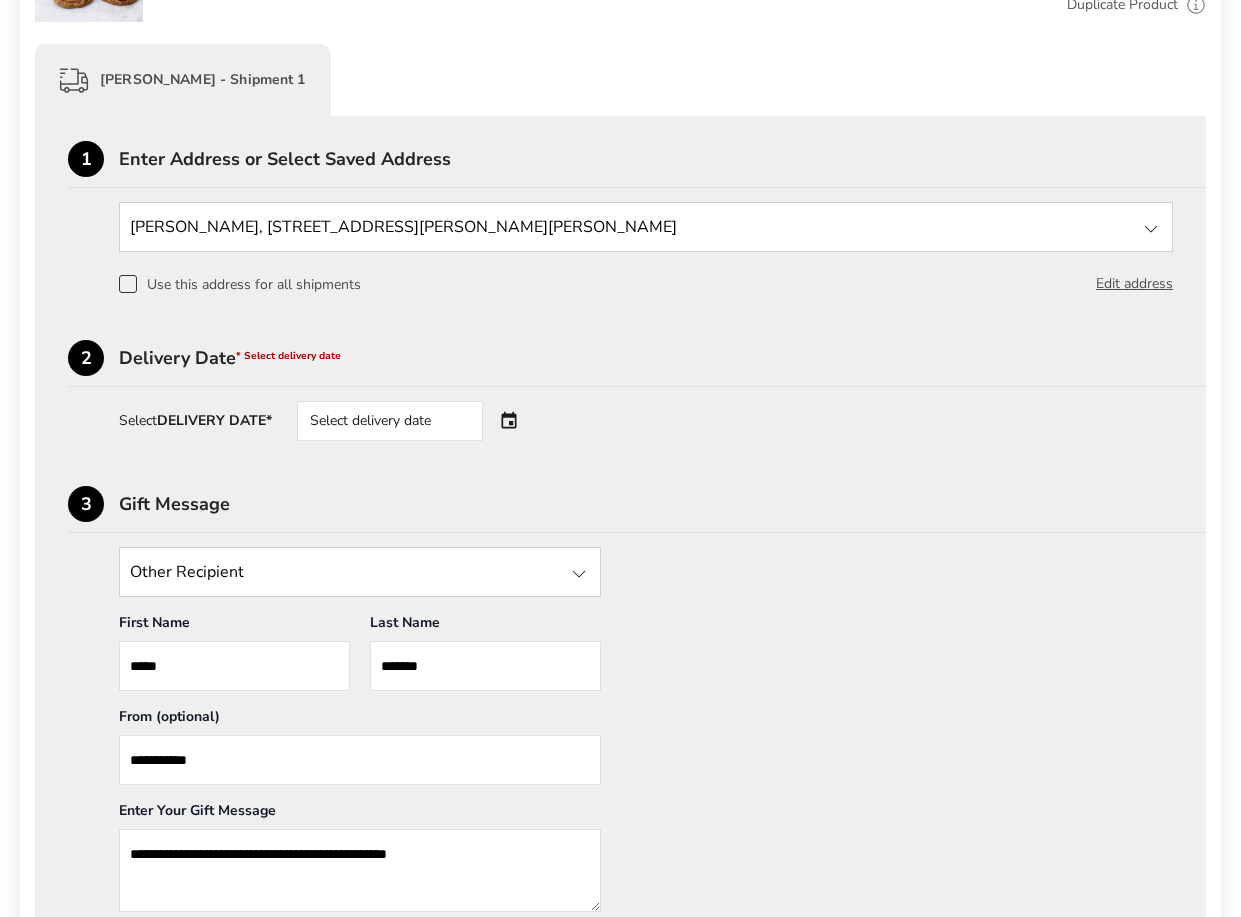 scroll, scrollTop: 463, scrollLeft: 0, axis: vertical 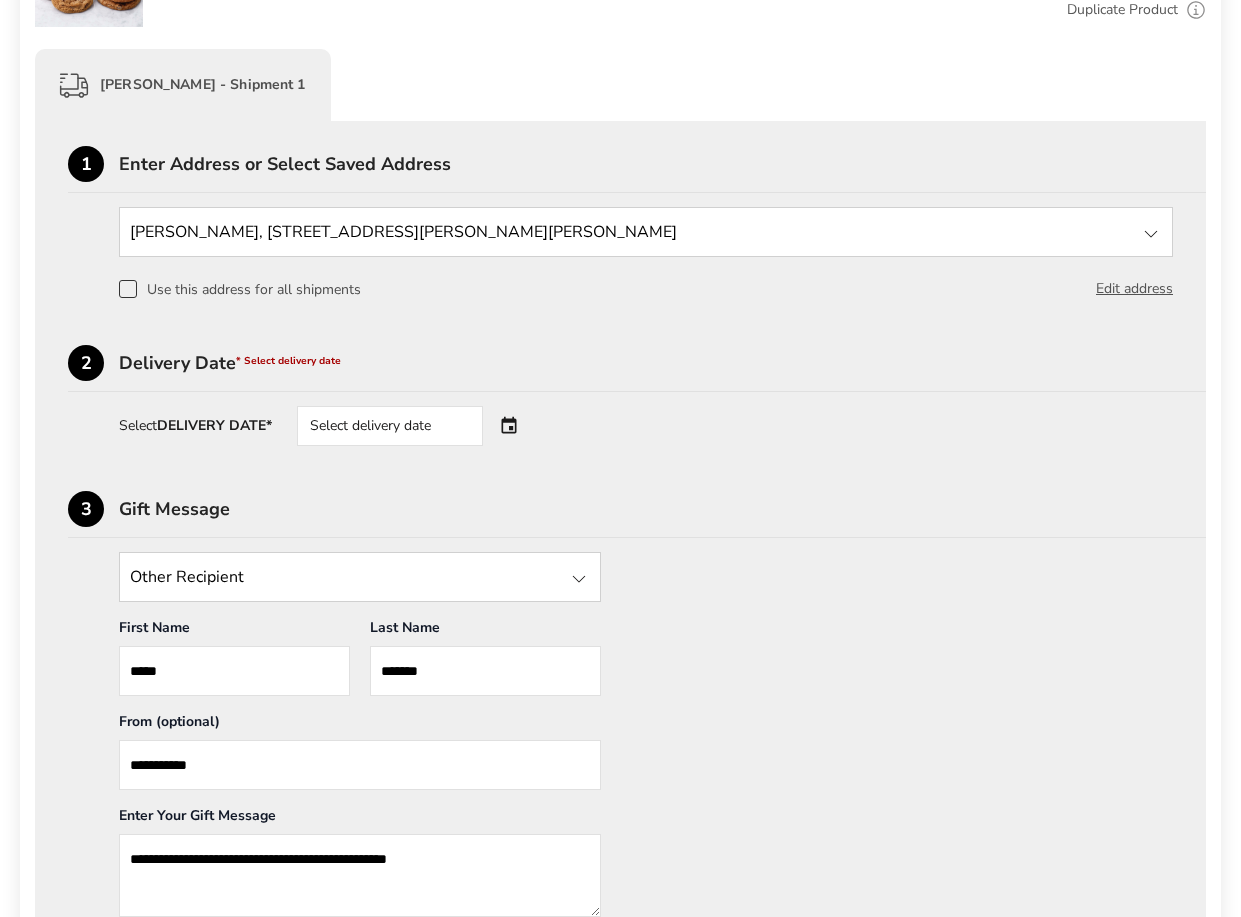 click on "Select delivery date" at bounding box center (418, 426) 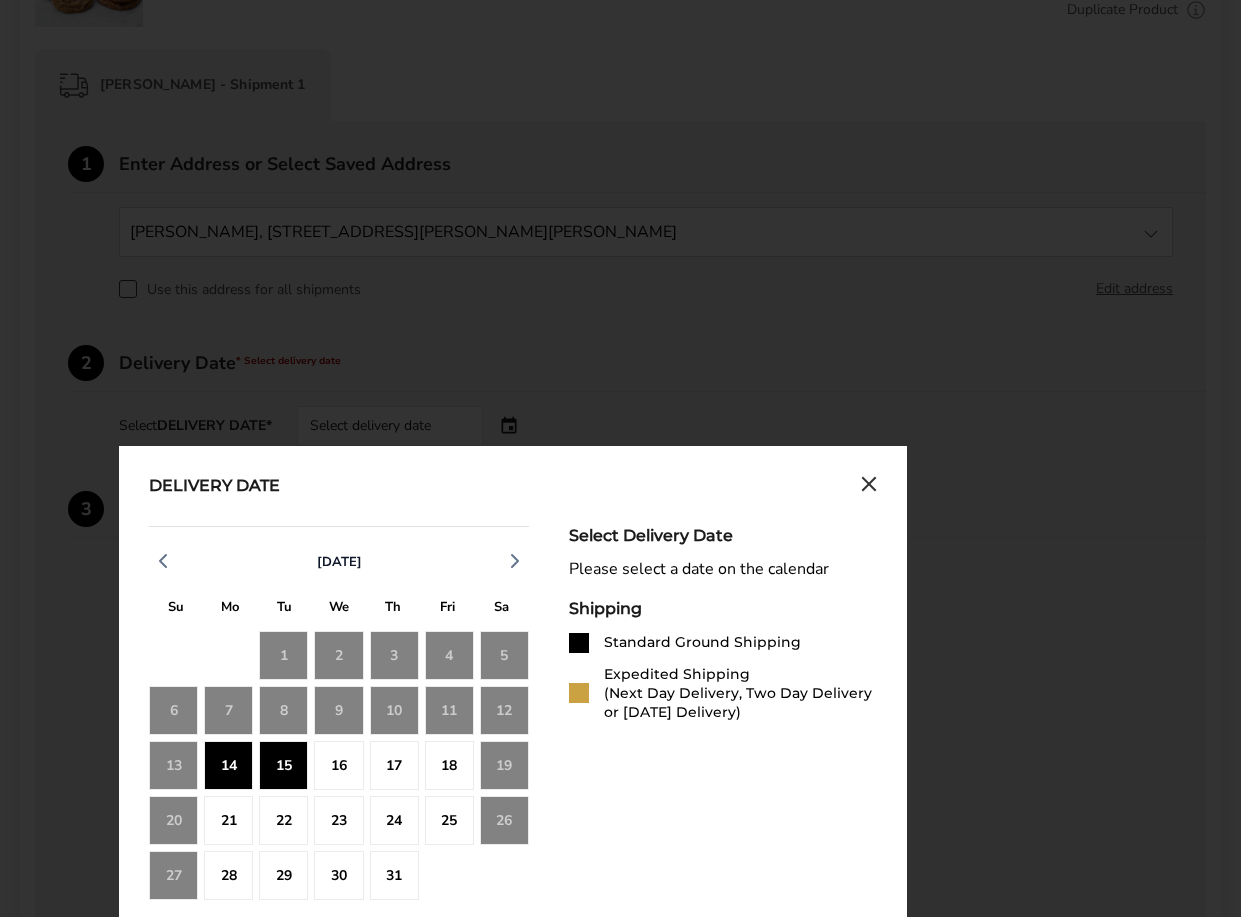 click on "14" 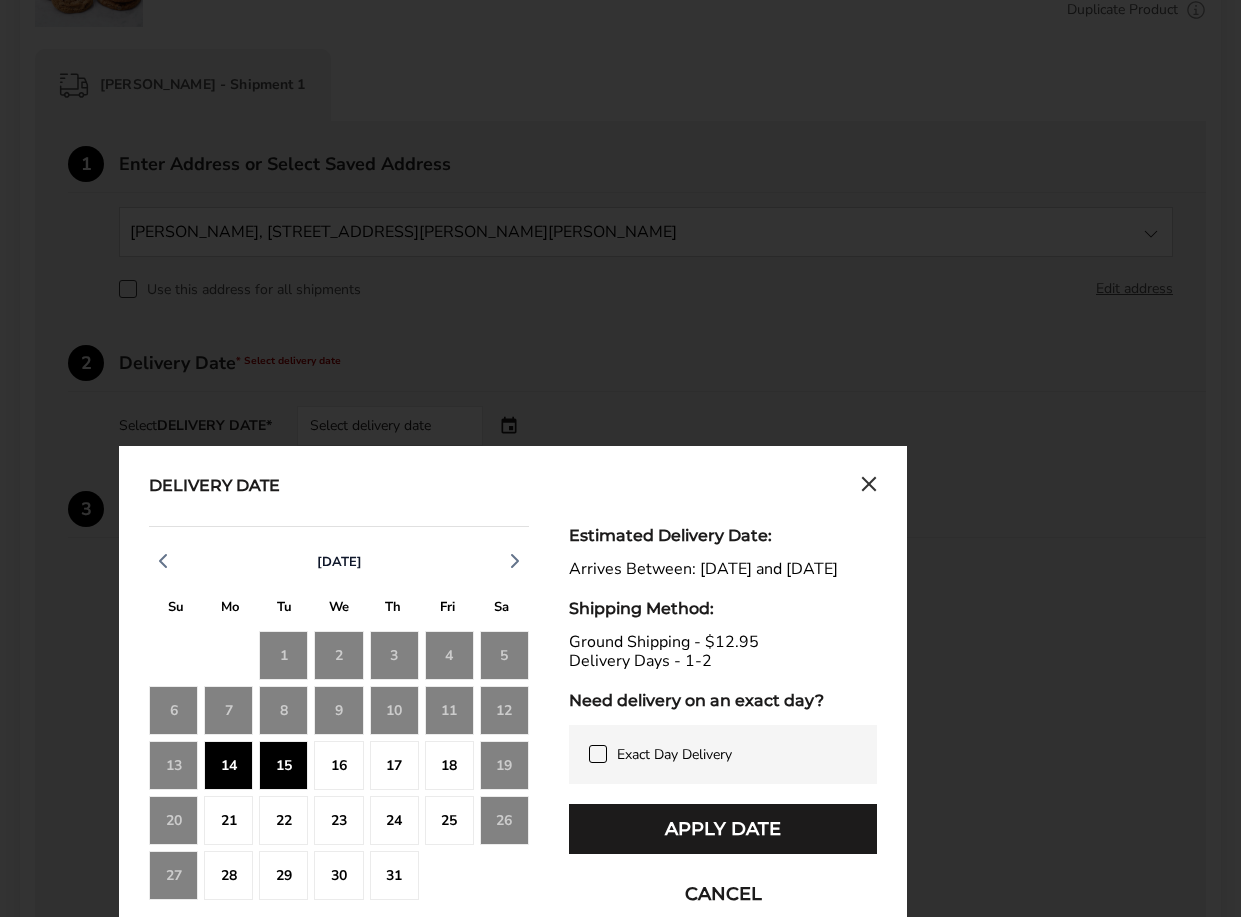 drag, startPoint x: 1239, startPoint y: 431, endPoint x: 1239, endPoint y: 552, distance: 121 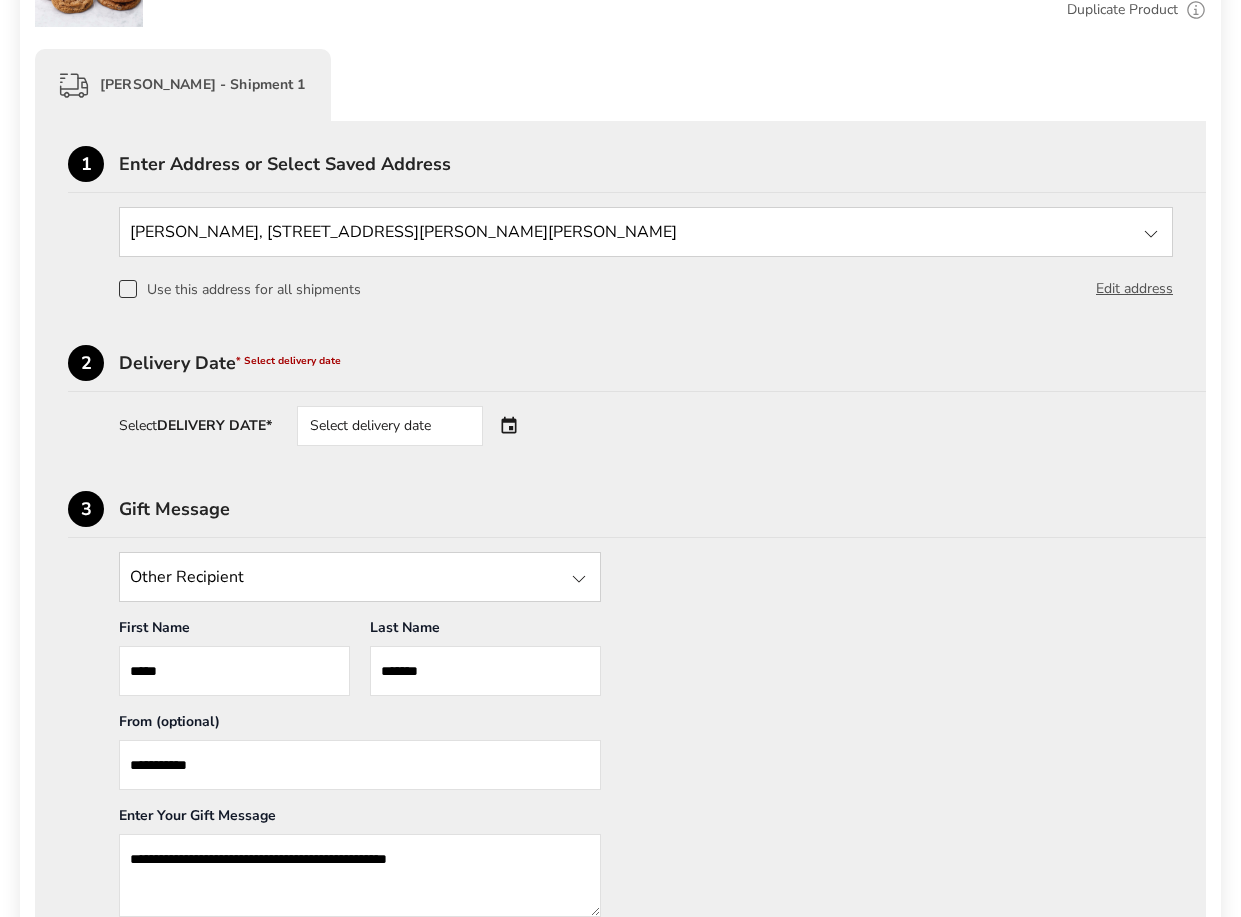 click on "Select delivery date" at bounding box center (418, 426) 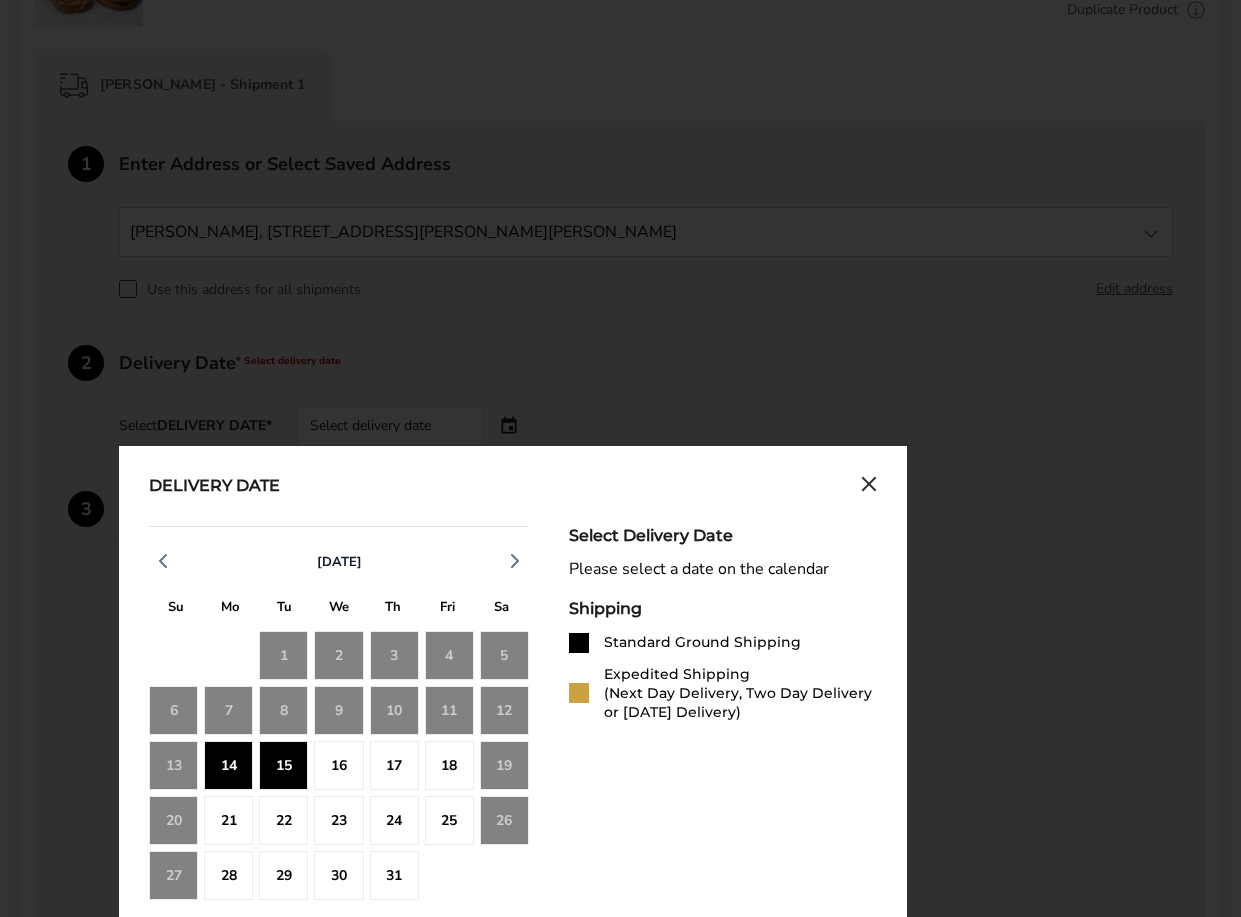 click on "14" 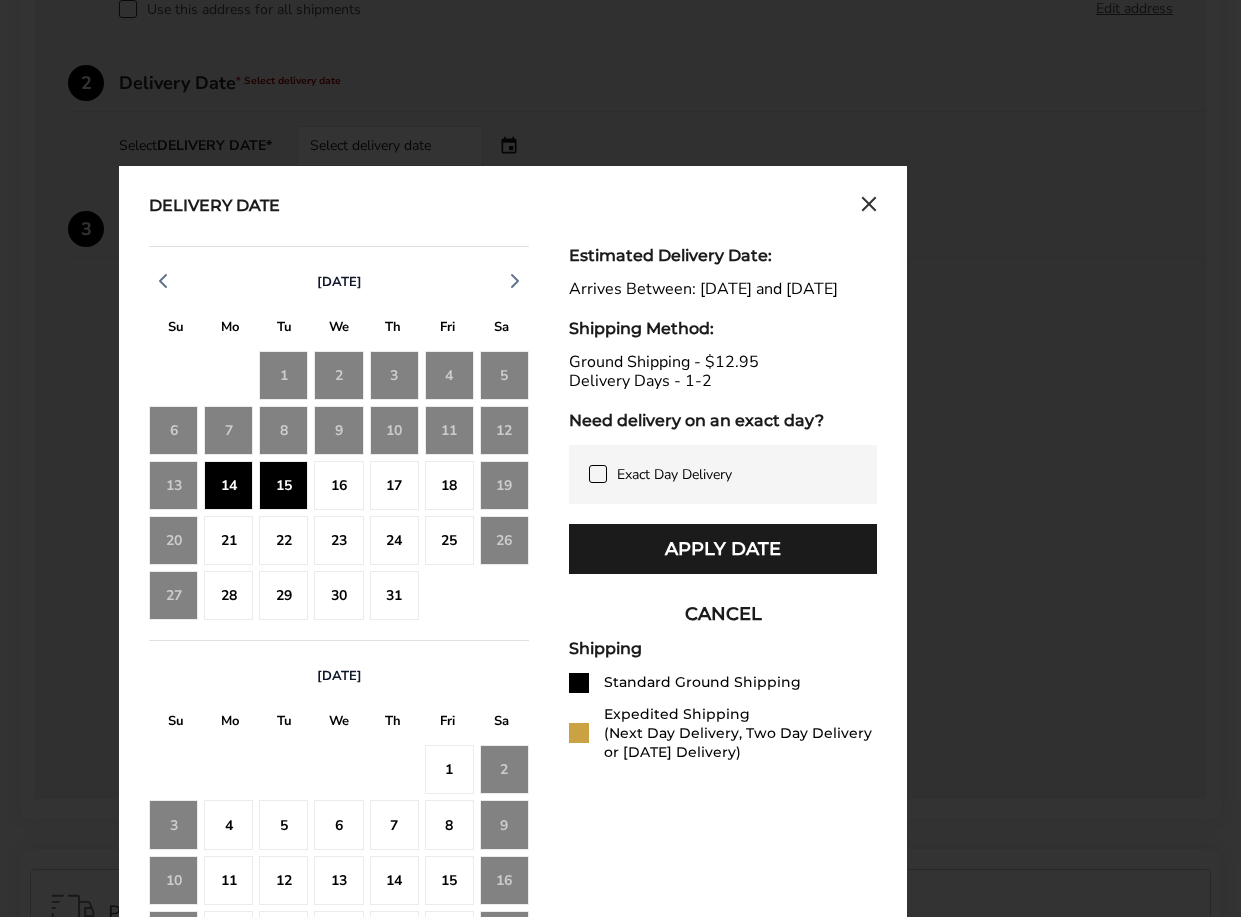 scroll, scrollTop: 760, scrollLeft: 0, axis: vertical 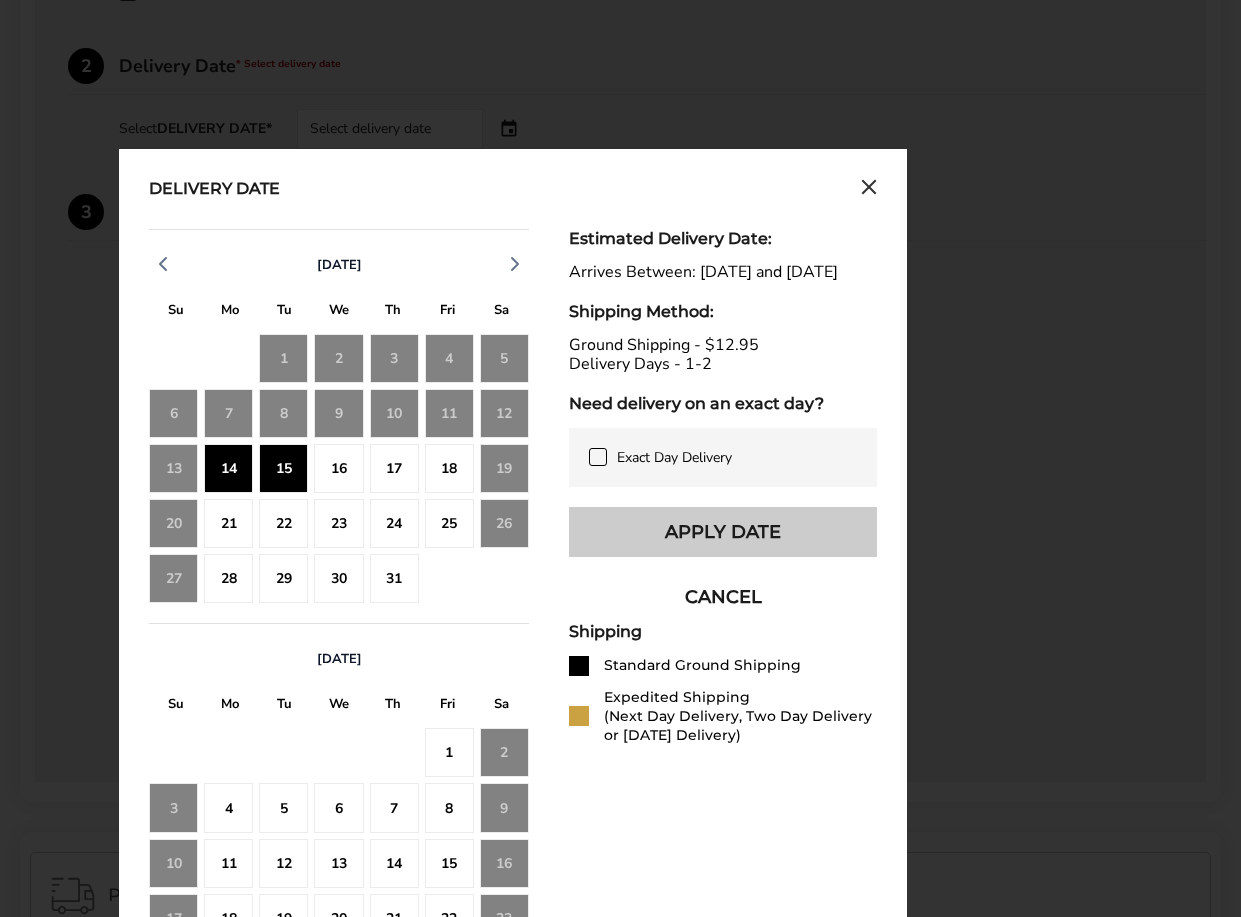 click on "Apply Date" at bounding box center (723, 532) 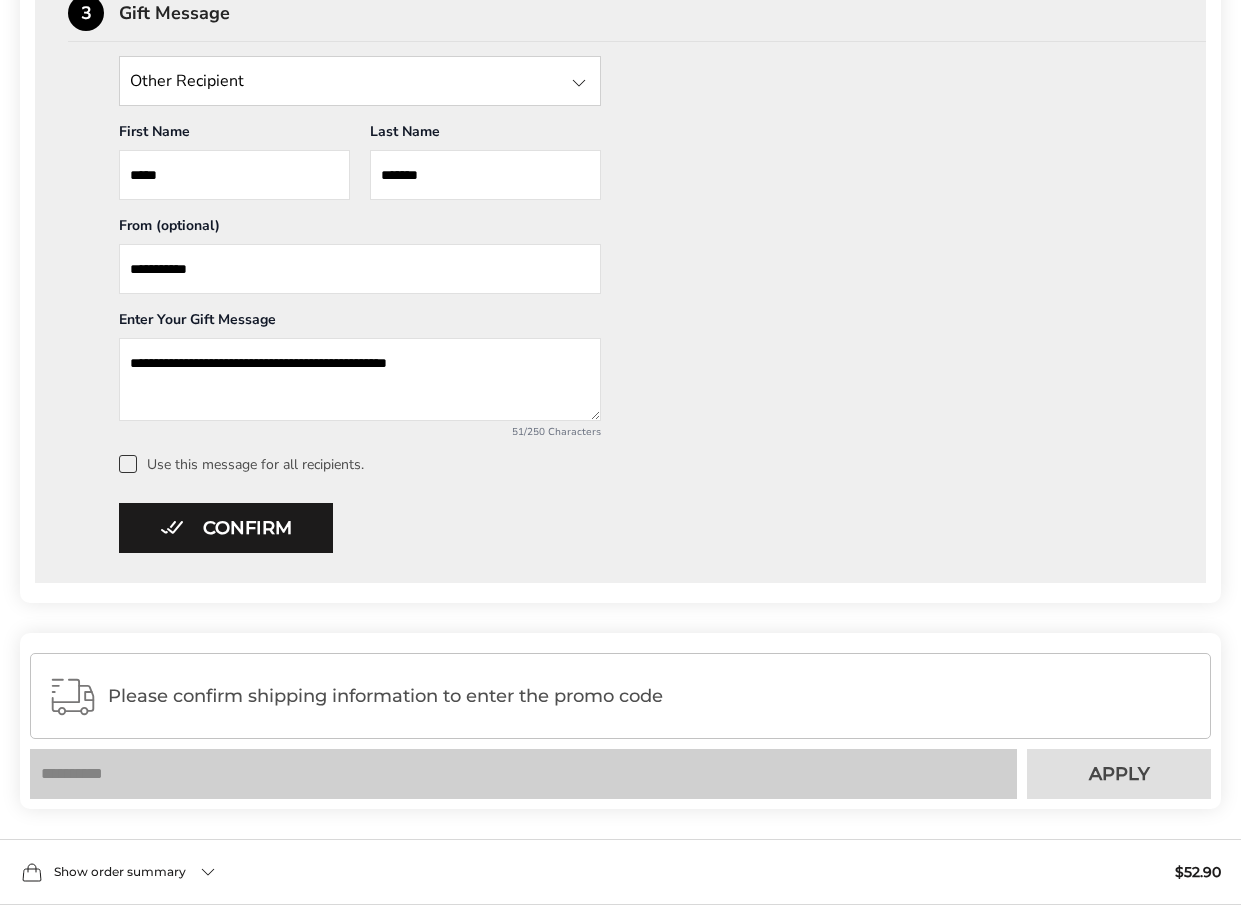 scroll, scrollTop: 971, scrollLeft: 0, axis: vertical 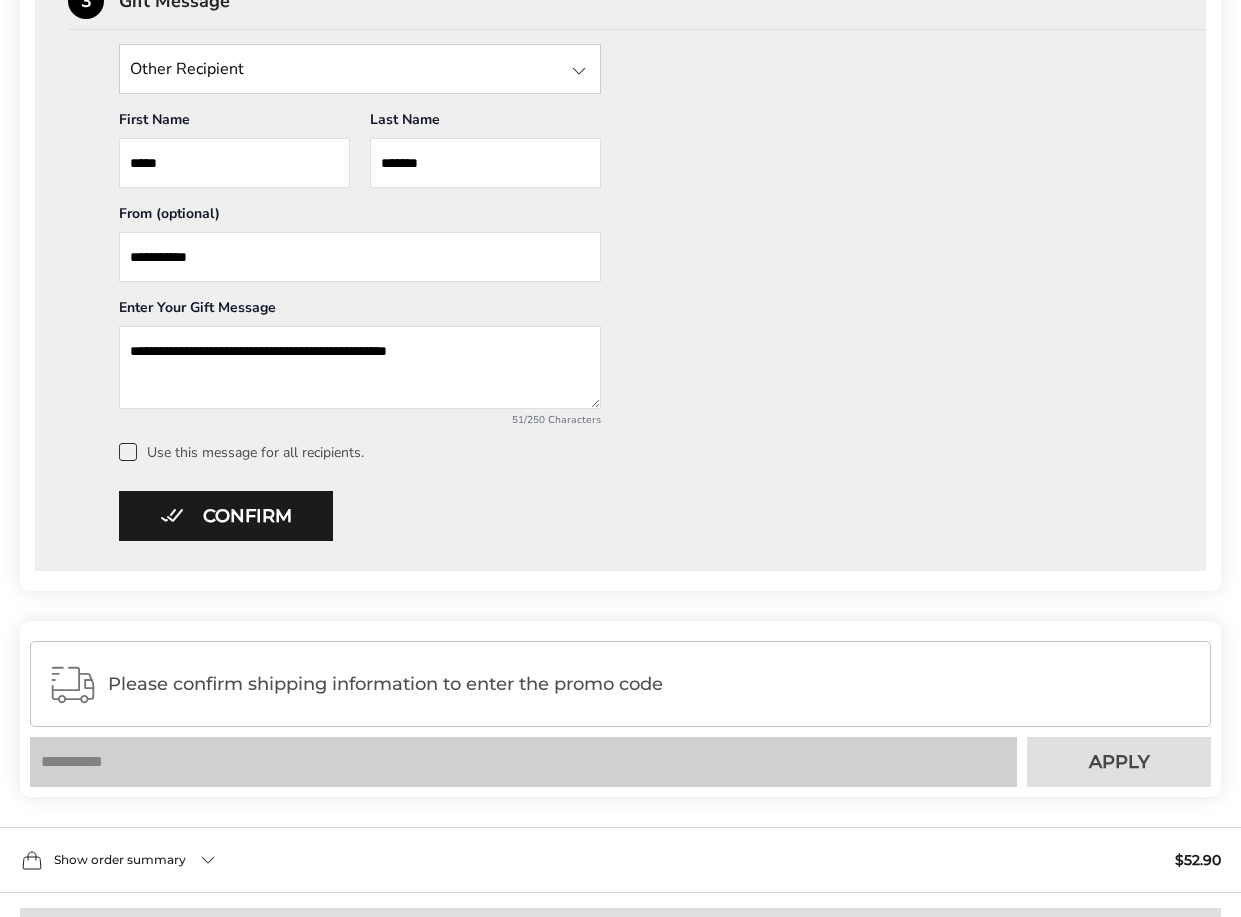 click on "Confirm" at bounding box center [226, 516] 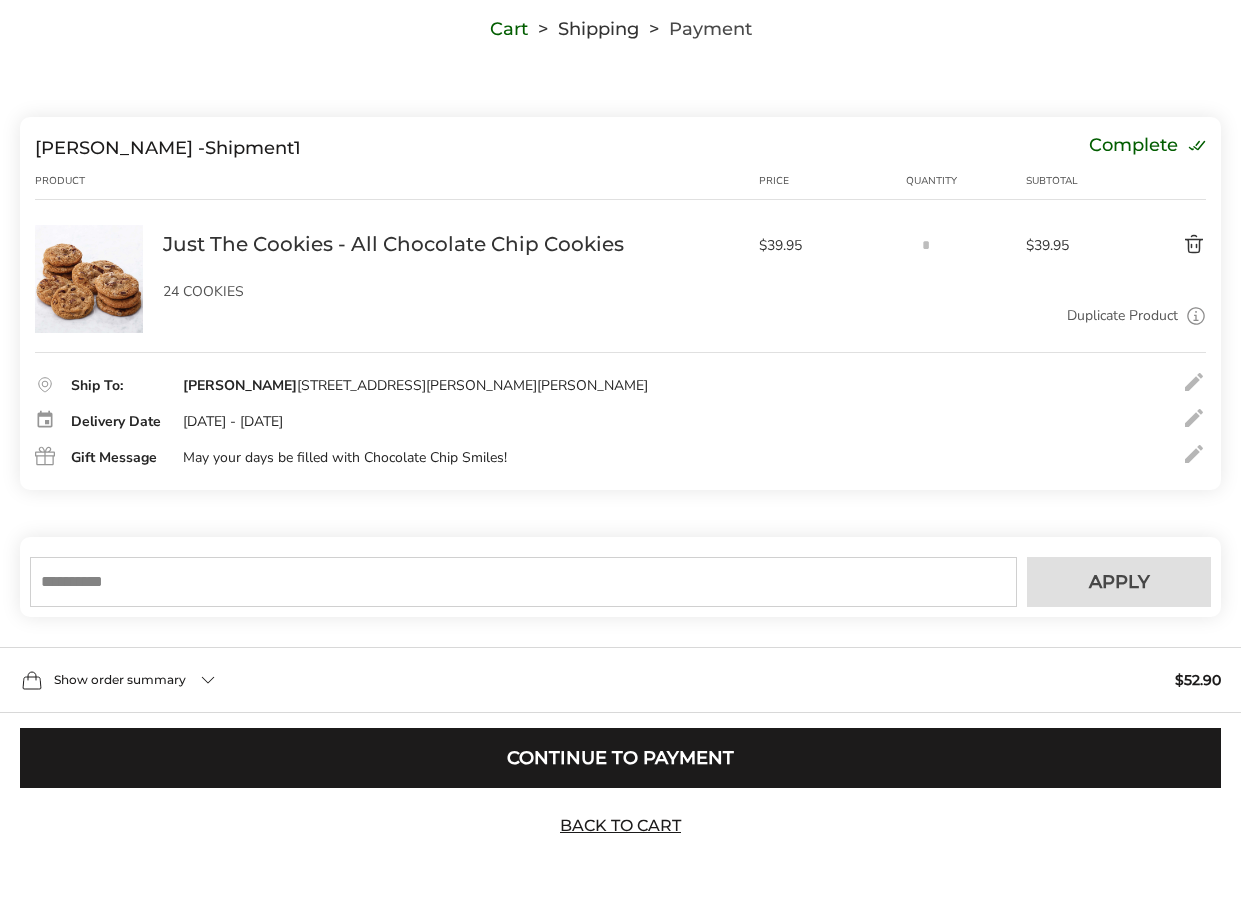 scroll, scrollTop: 157, scrollLeft: 0, axis: vertical 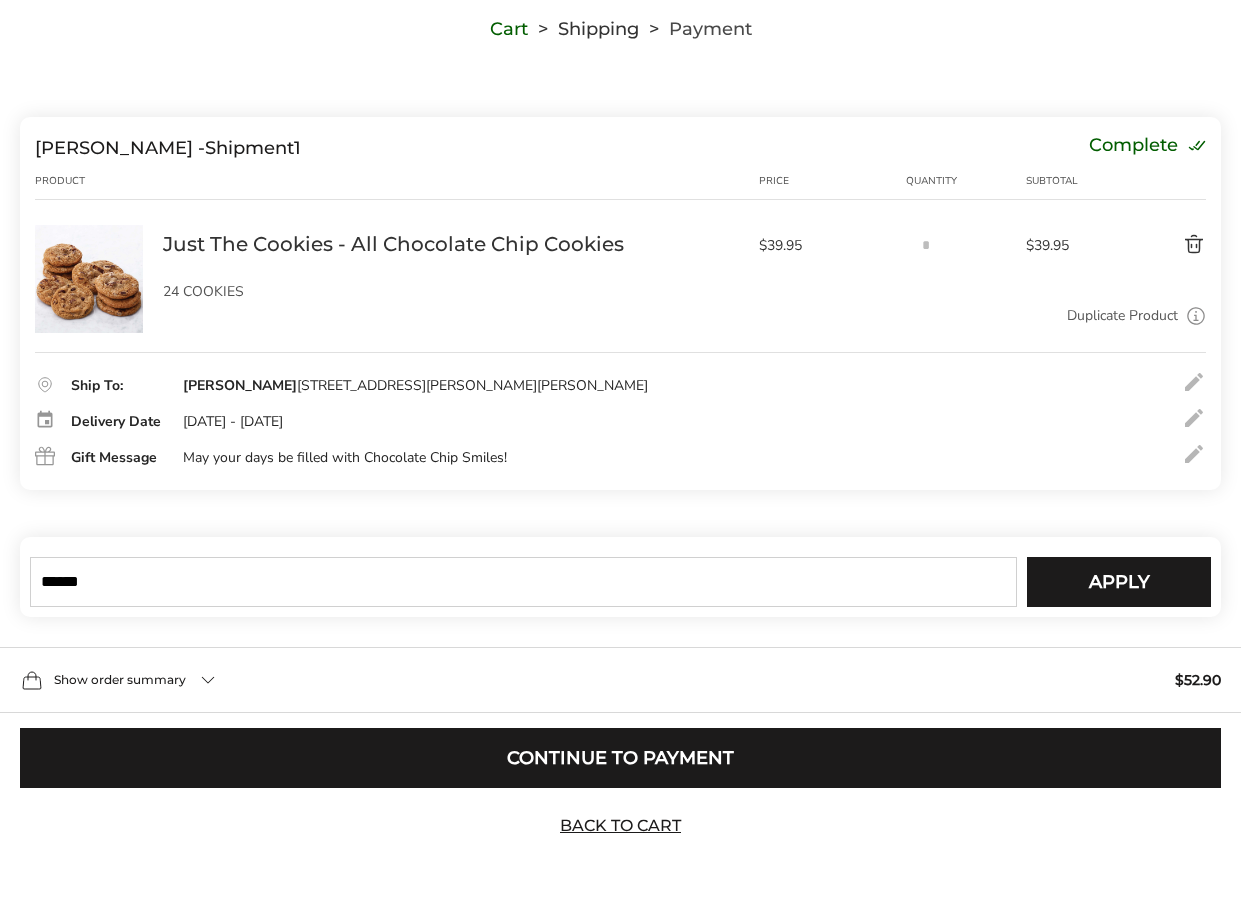 drag, startPoint x: 127, startPoint y: 588, endPoint x: -25, endPoint y: 579, distance: 152.26622 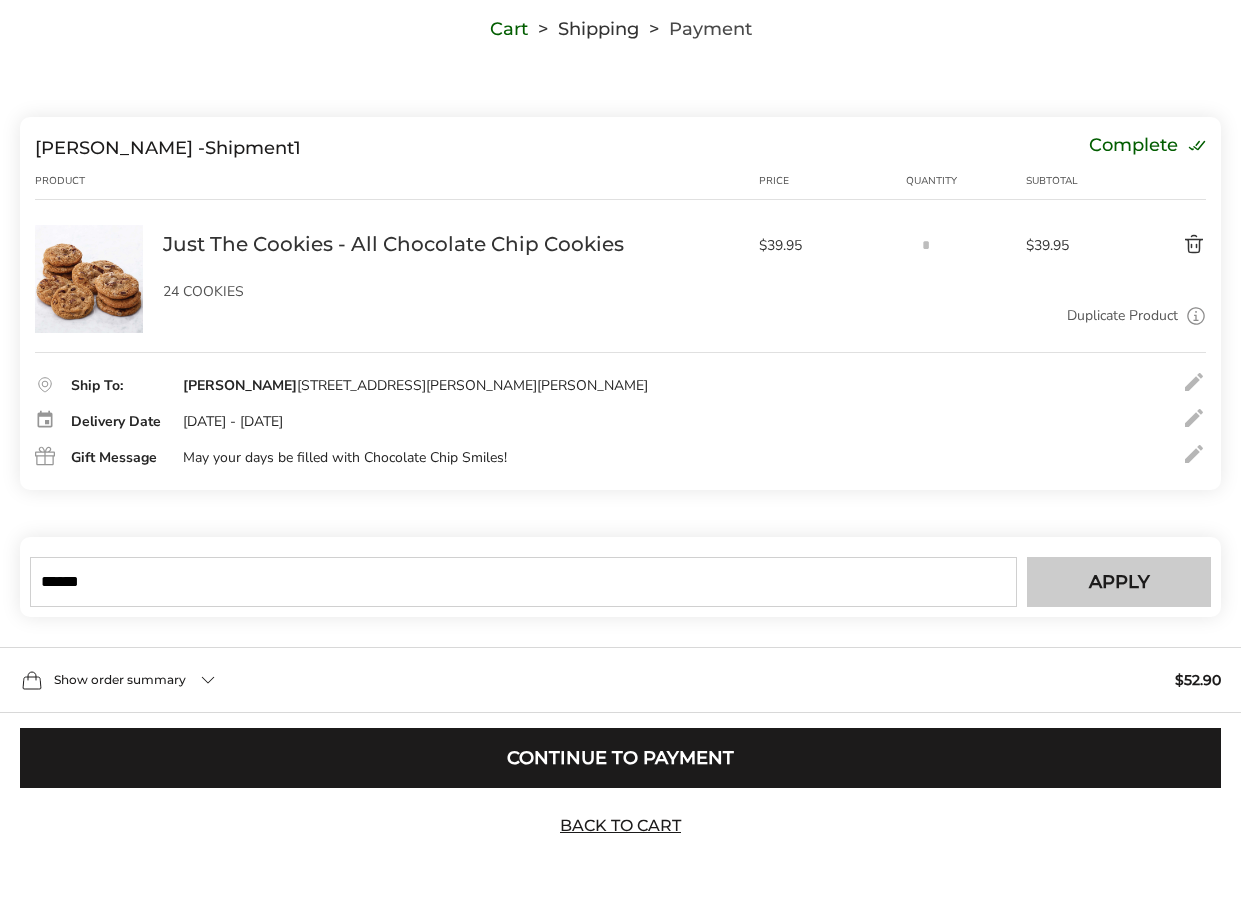 type on "******" 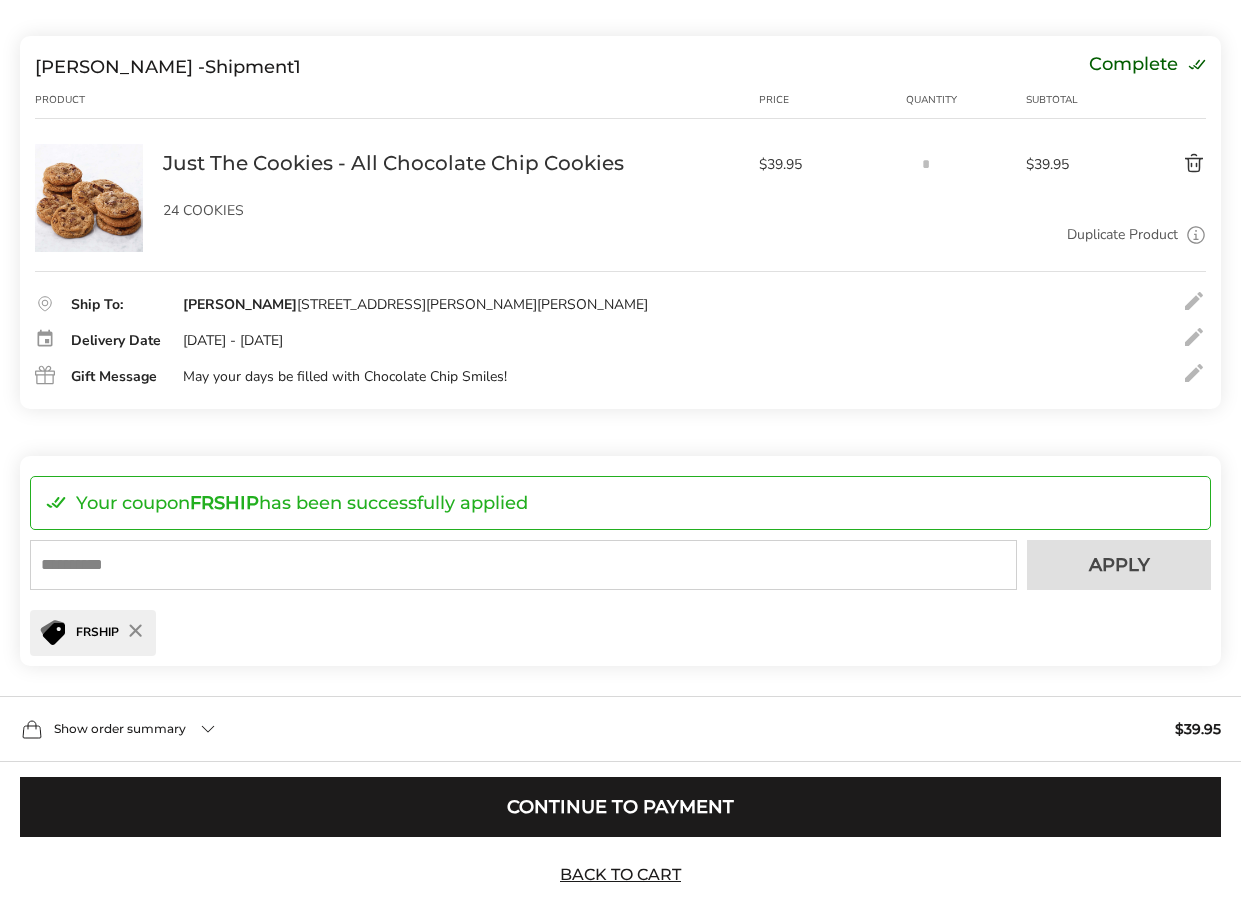 scroll, scrollTop: 287, scrollLeft: 0, axis: vertical 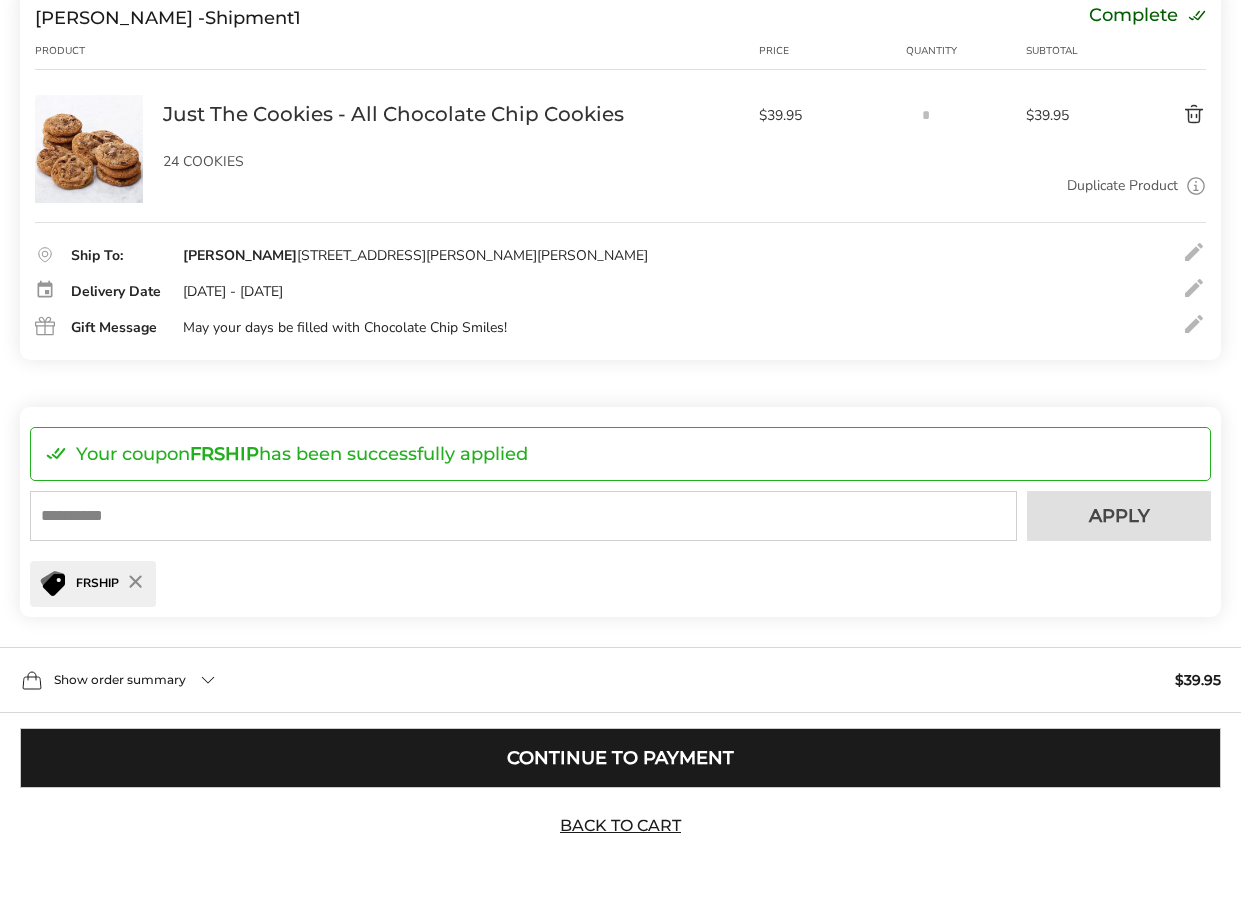 click on "Continue to Payment" at bounding box center [620, 758] 